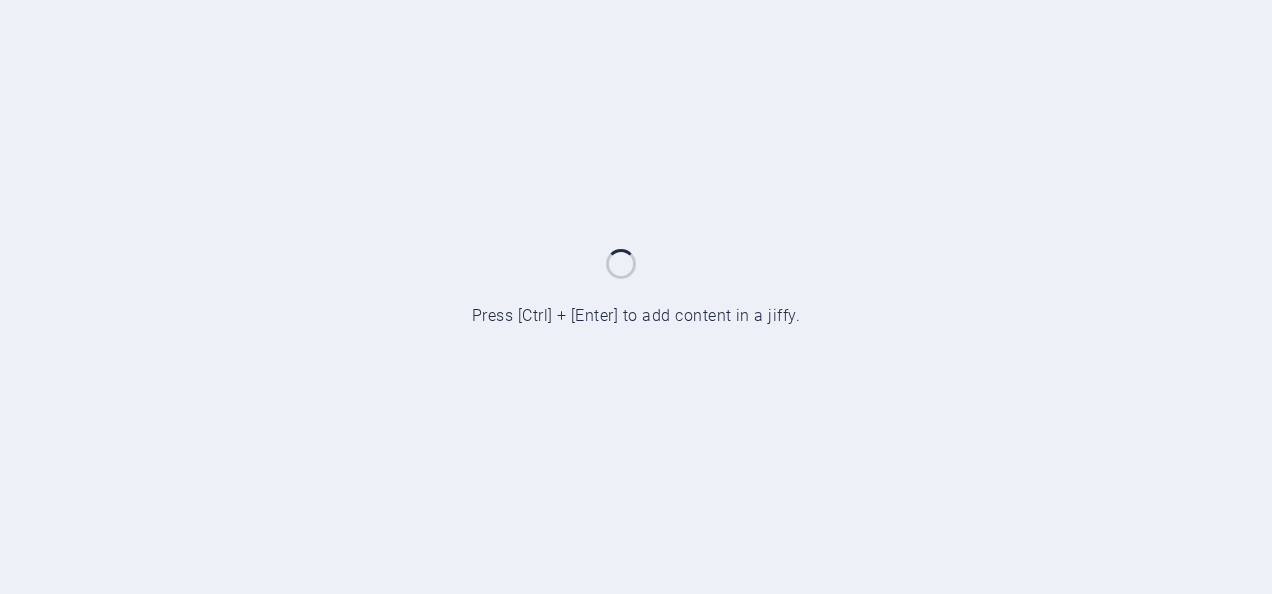 scroll, scrollTop: 0, scrollLeft: 0, axis: both 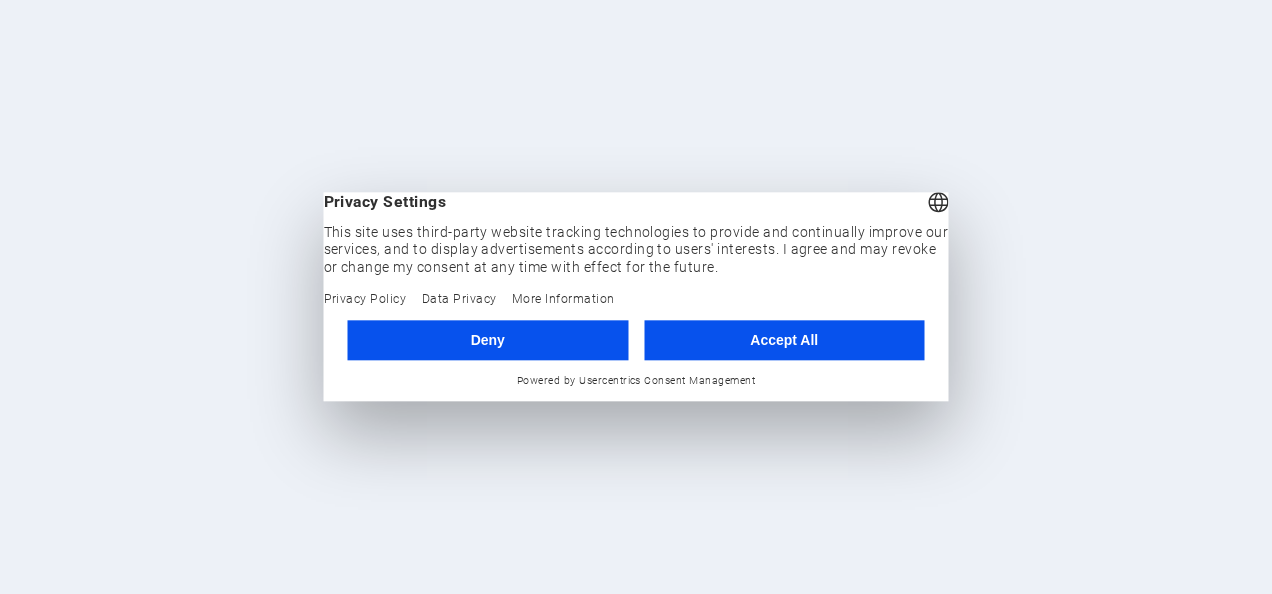 click on "Accept All" at bounding box center (784, 340) 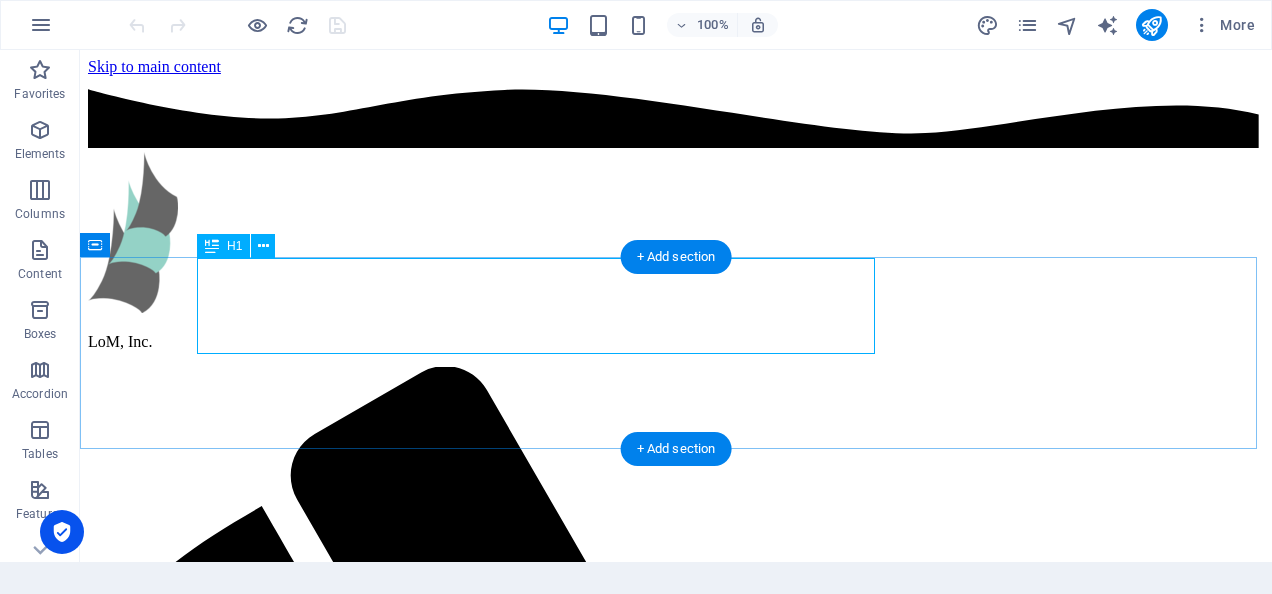 scroll, scrollTop: 368, scrollLeft: 0, axis: vertical 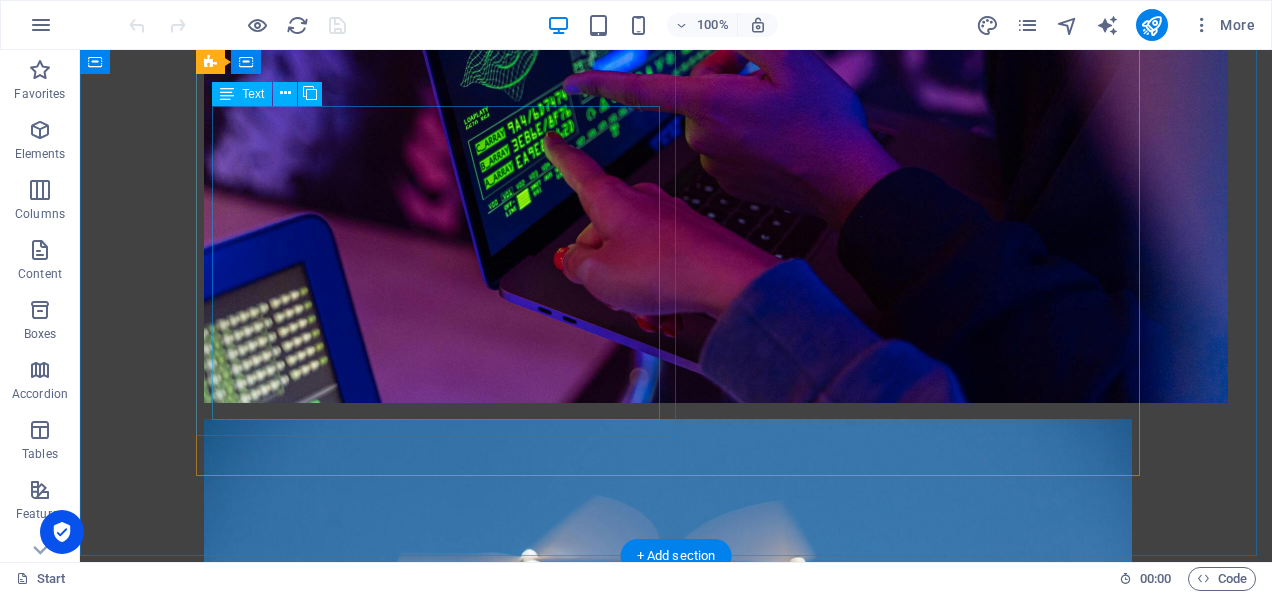 click on "Persistent Presence  - Operate unmanned fleets for weeks at a time without fuel stops or crew rotations. Cost‑Effective Operations  - Deliver maritime security coverage at a fraction of the cost compared to crewed vessels. Minimal Signatures  - Solar and wave powered USVs offer a near-silent presence; ideal for acoustic monitoring and stealth missions. Scalable Intelligence  - Deploy multi-domain autonomous fleets networked via. mesh and satellite links for real‑time command and insight across vast areas." at bounding box center [668, 1617] 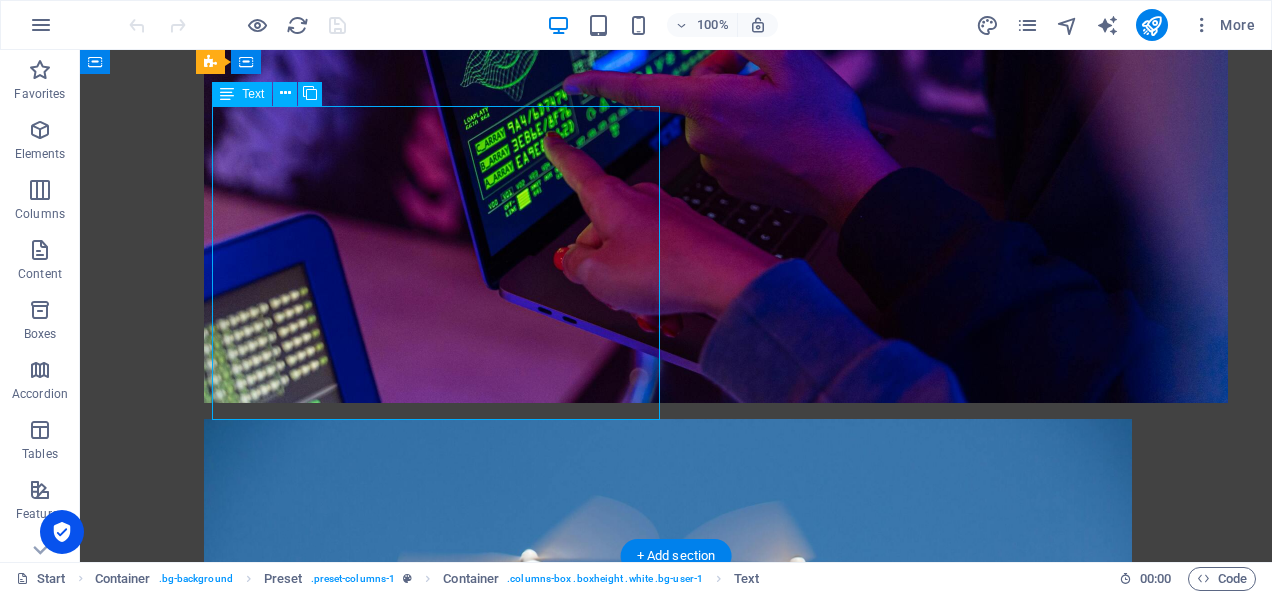 click on "Persistent Presence  - Operate unmanned fleets for weeks at a time without fuel stops or crew rotations. Cost‑Effective Operations  - Deliver maritime security coverage at a fraction of the cost compared to crewed vessels. Minimal Signatures  - Solar and wave powered USVs offer a near-silent presence; ideal for acoustic monitoring and stealth missions. Scalable Intelligence  - Deploy multi-domain autonomous fleets networked via. mesh and satellite links for real‑time command and insight across vast areas." at bounding box center [668, 1617] 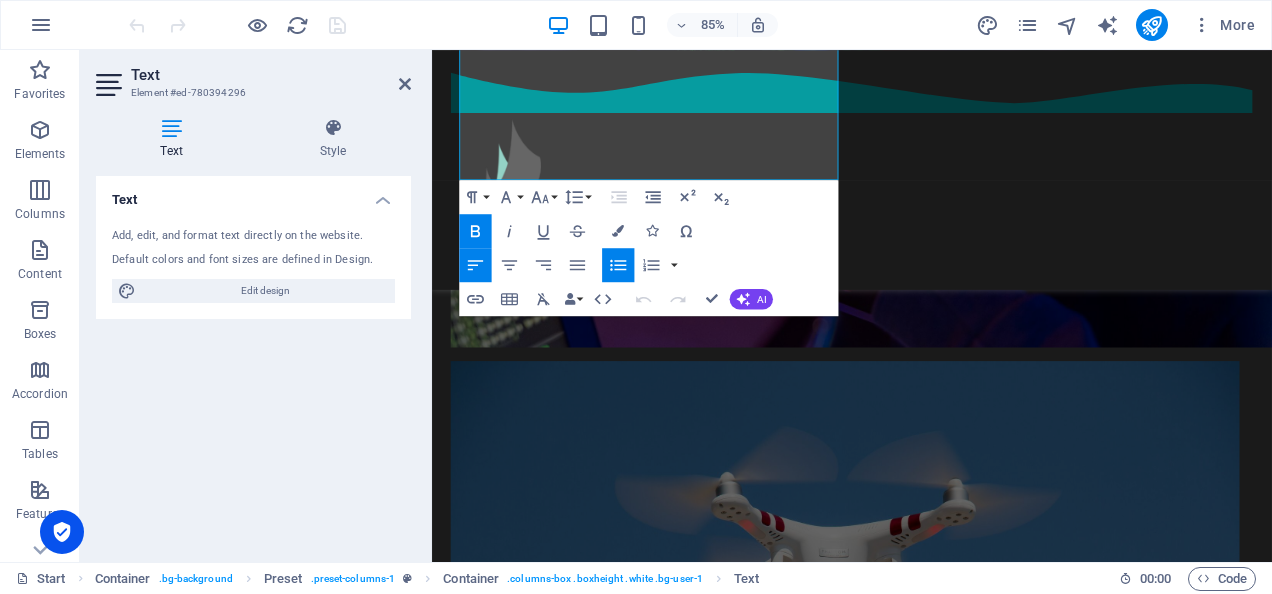 scroll, scrollTop: 1862, scrollLeft: 0, axis: vertical 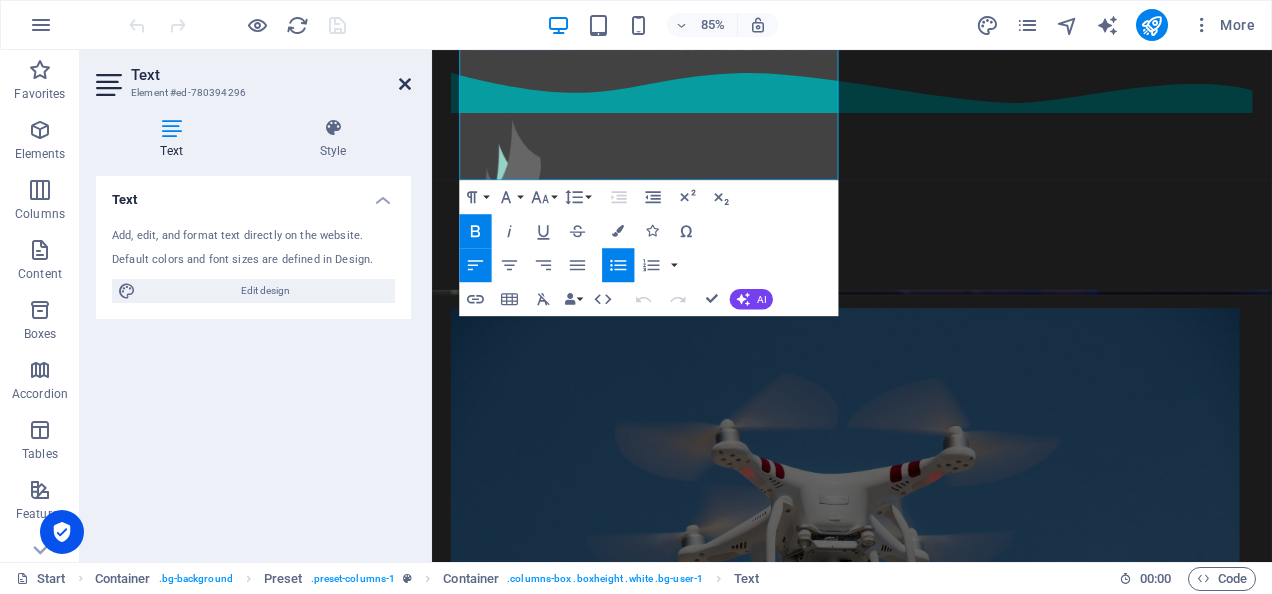 click at bounding box center (405, 84) 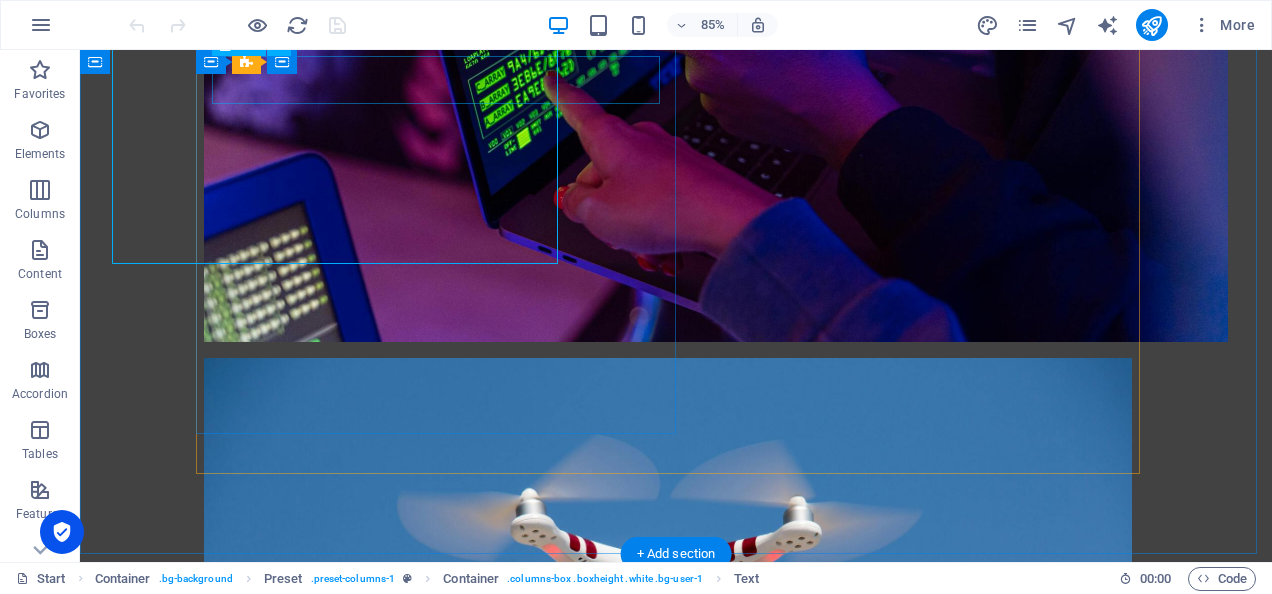 scroll, scrollTop: 1802, scrollLeft: 0, axis: vertical 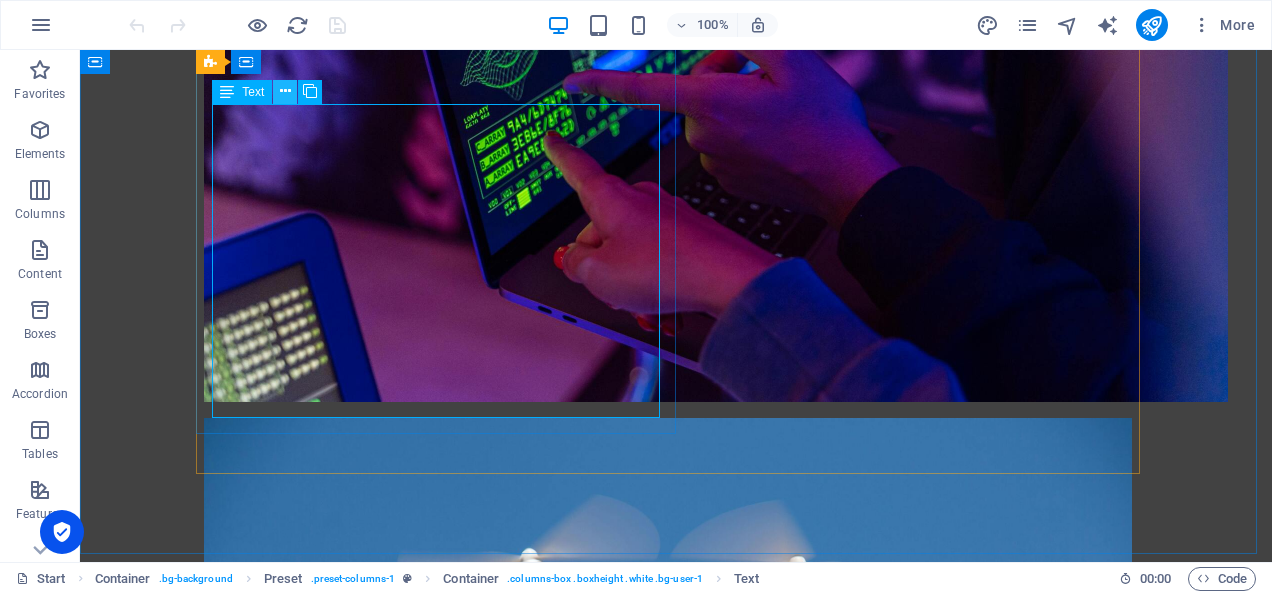click at bounding box center [285, 91] 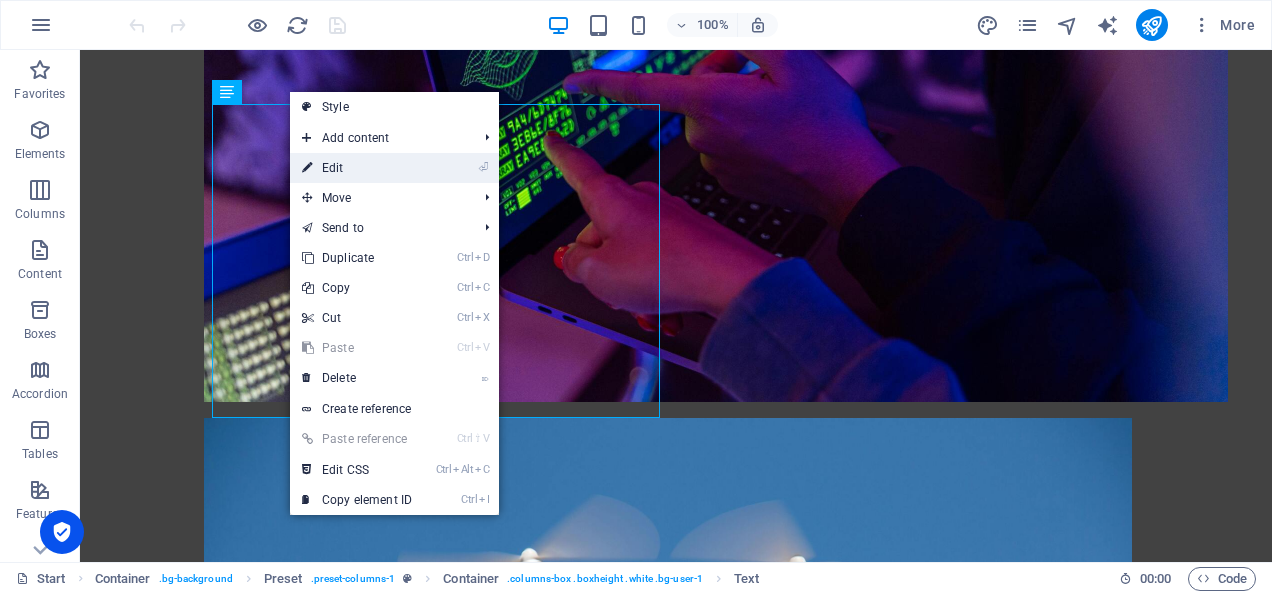 click on "⏎  Edit" at bounding box center (357, 168) 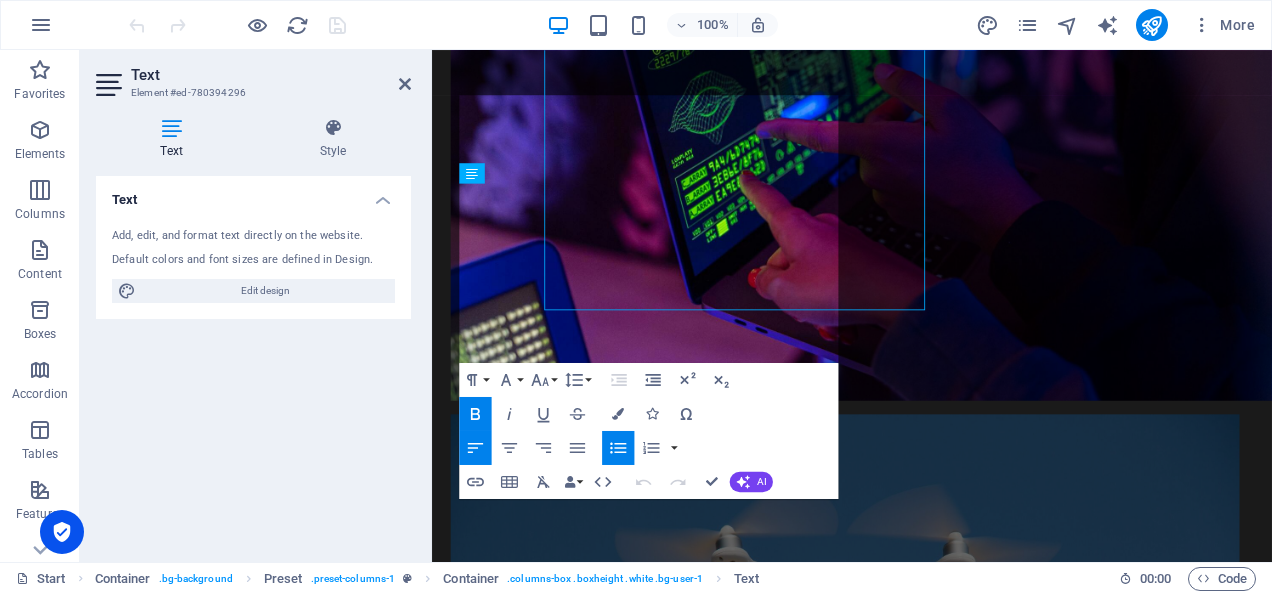 scroll, scrollTop: 1864, scrollLeft: 0, axis: vertical 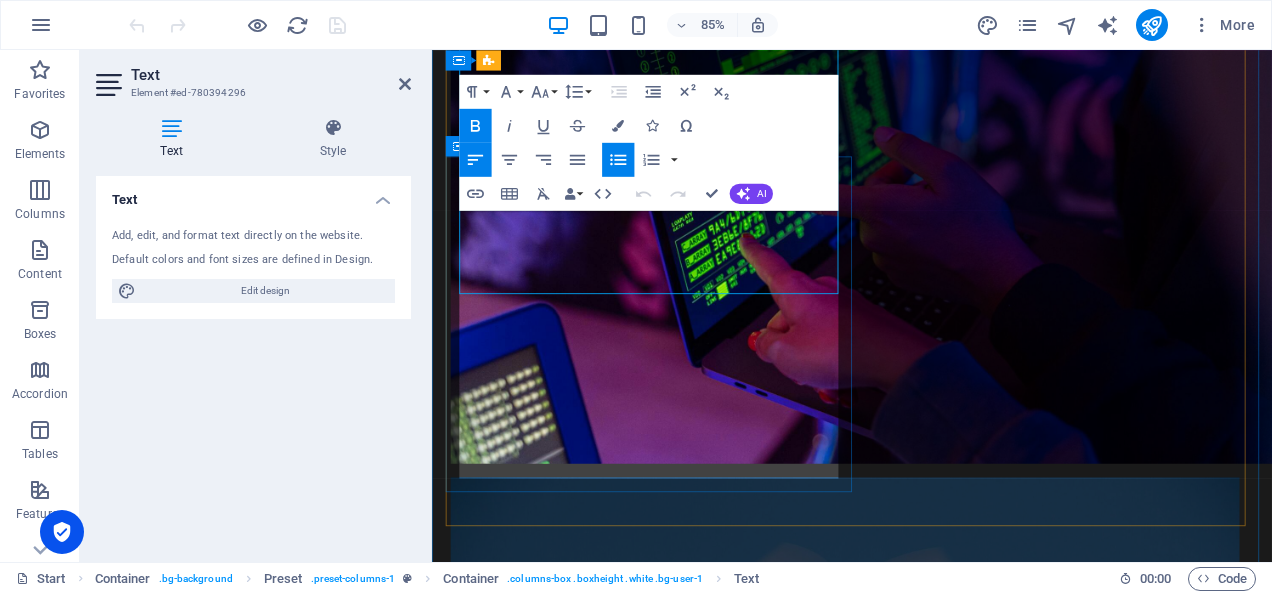 click on "Minimal Signatures  - Solar and wave powered USVs offer a near-silent presence; ideal for acoustic monitoring and stealth missions." at bounding box center [939, 1764] 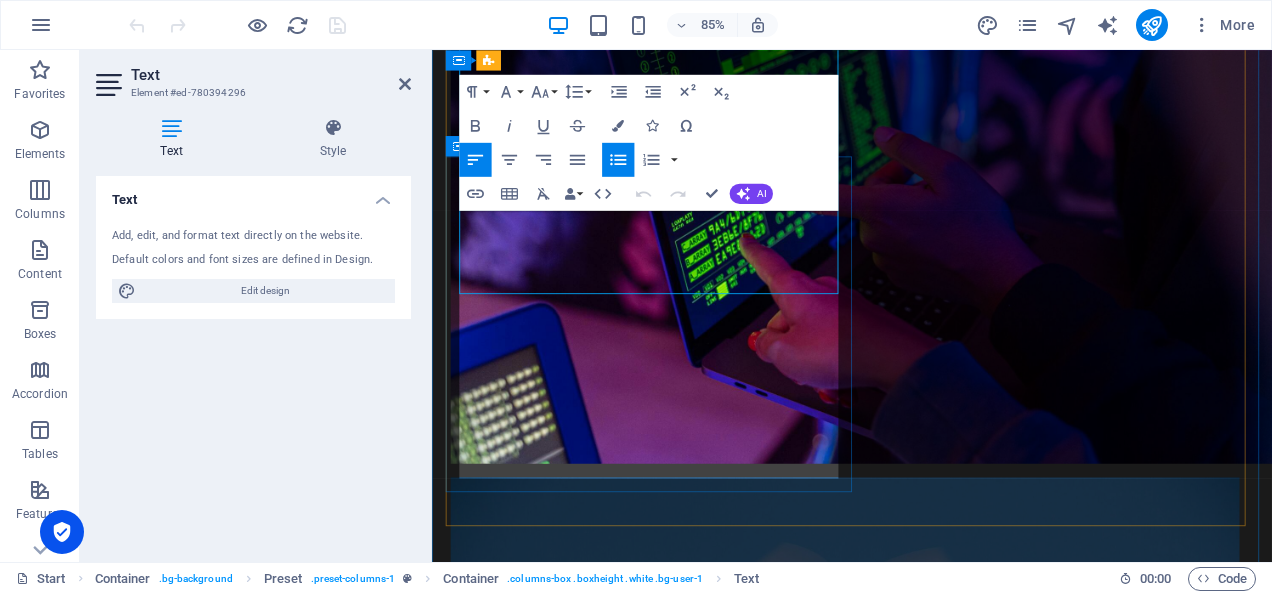 click on "Minimal Signatures  - Solar and wave powered USVs offer a near-silent presence; ideal for acoustic monitoring and stealth missions." at bounding box center (939, 1764) 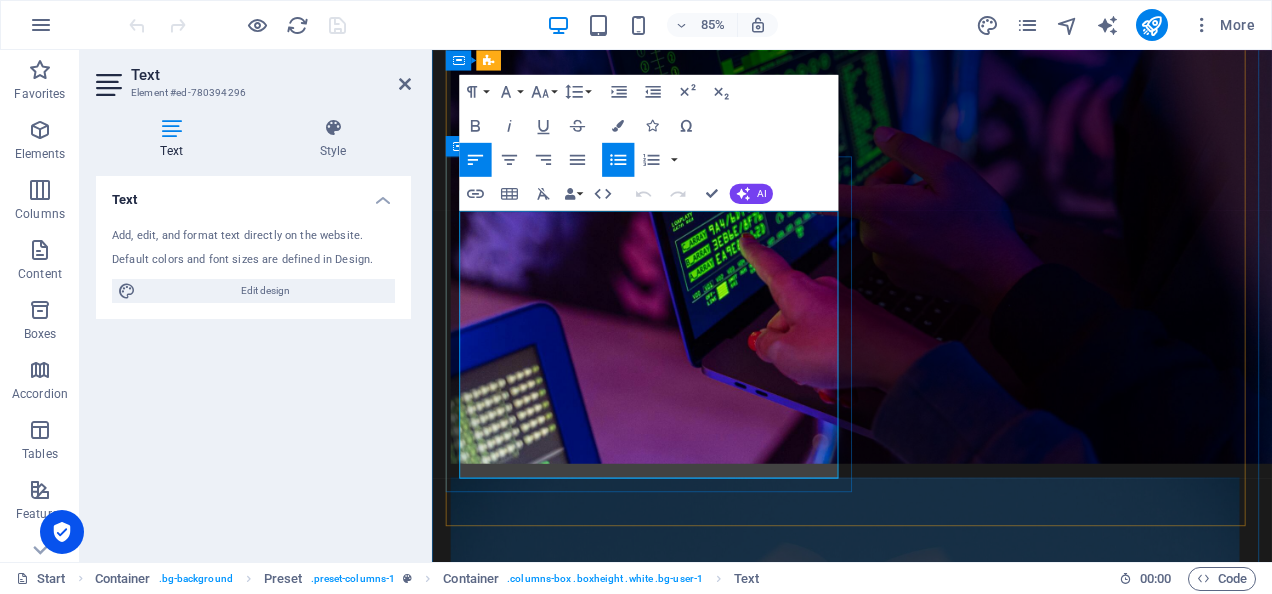 type 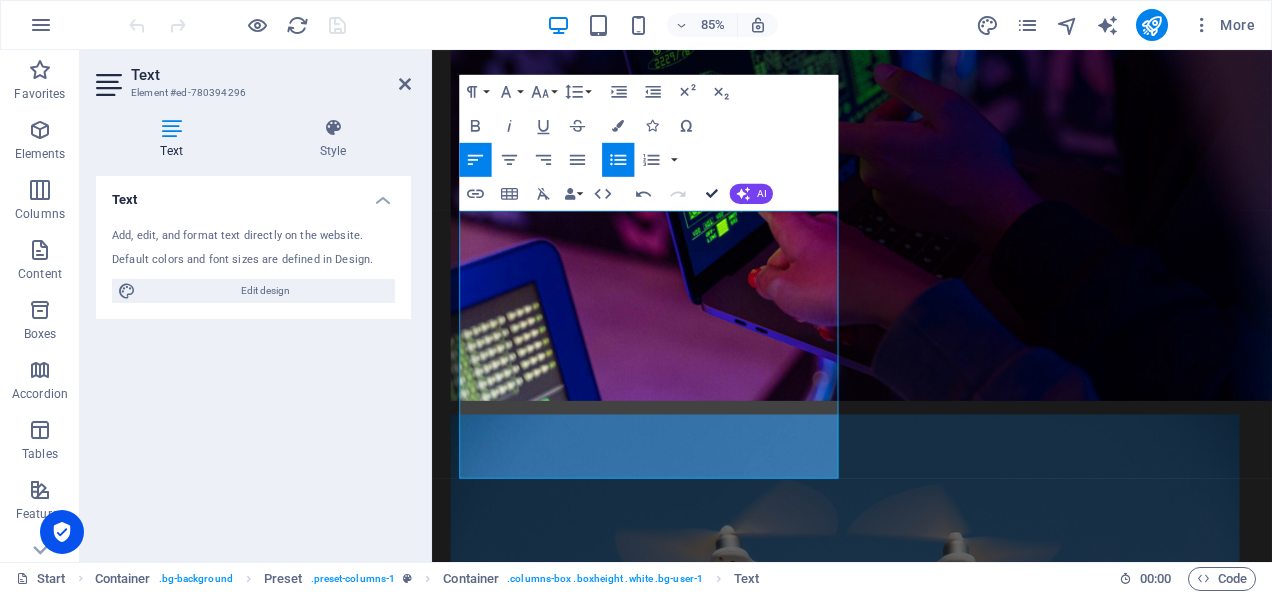 scroll, scrollTop: 1666, scrollLeft: 0, axis: vertical 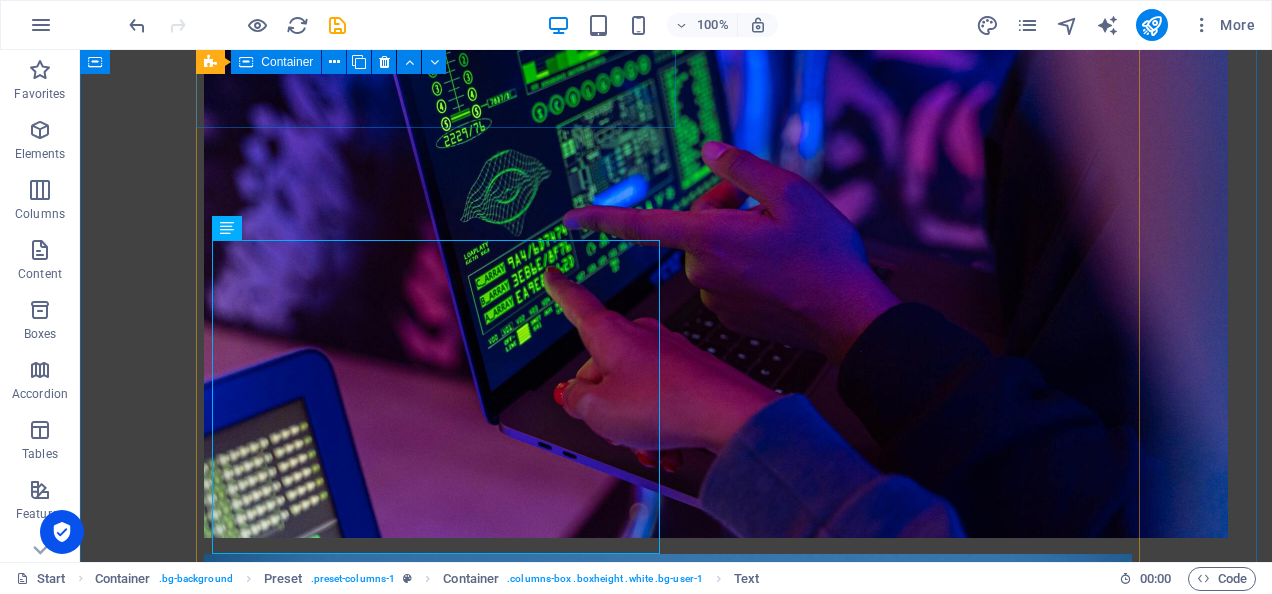 click at bounding box center (668, 863) 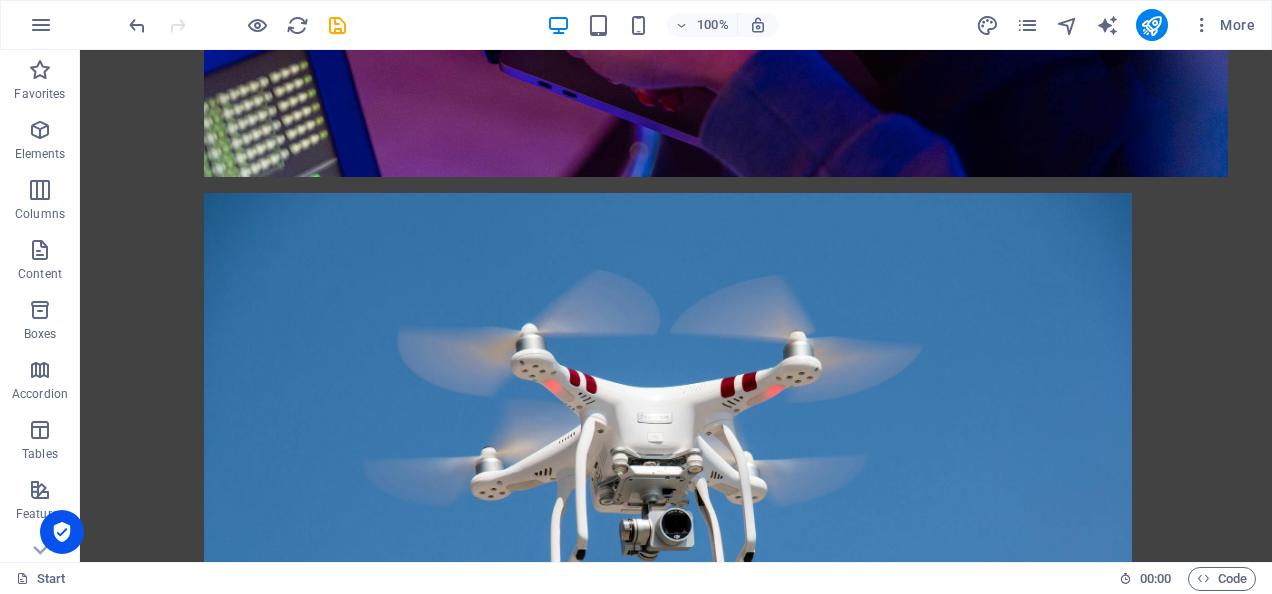 scroll, scrollTop: 2066, scrollLeft: 0, axis: vertical 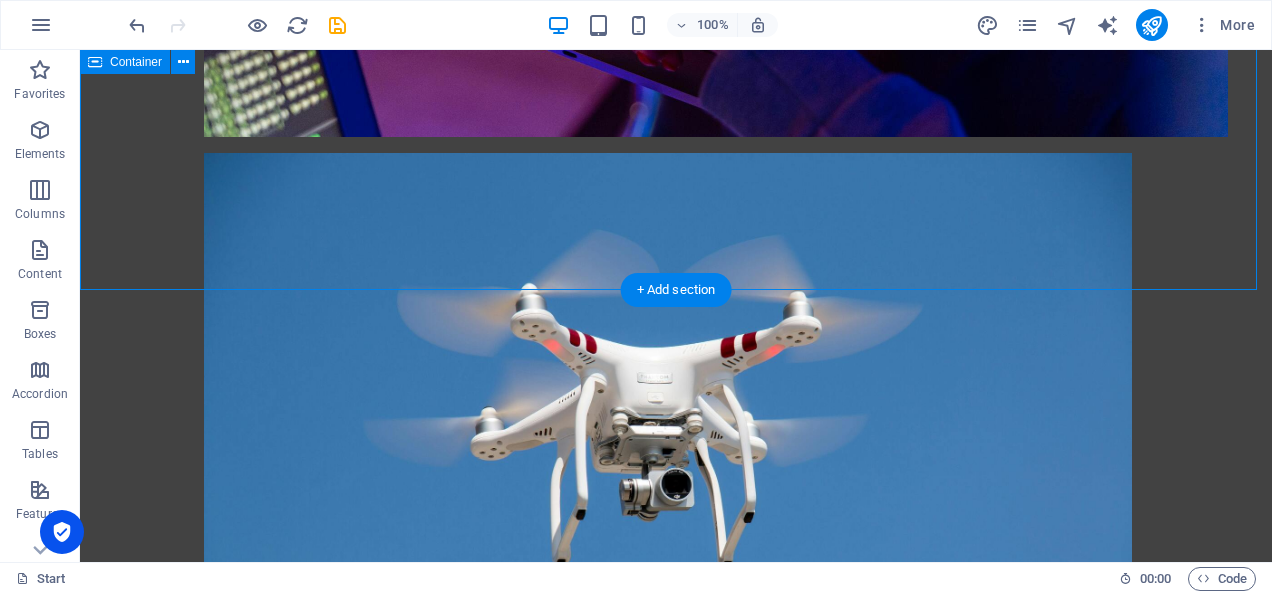 drag, startPoint x: 1262, startPoint y: 550, endPoint x: 836, endPoint y: 252, distance: 519.8846 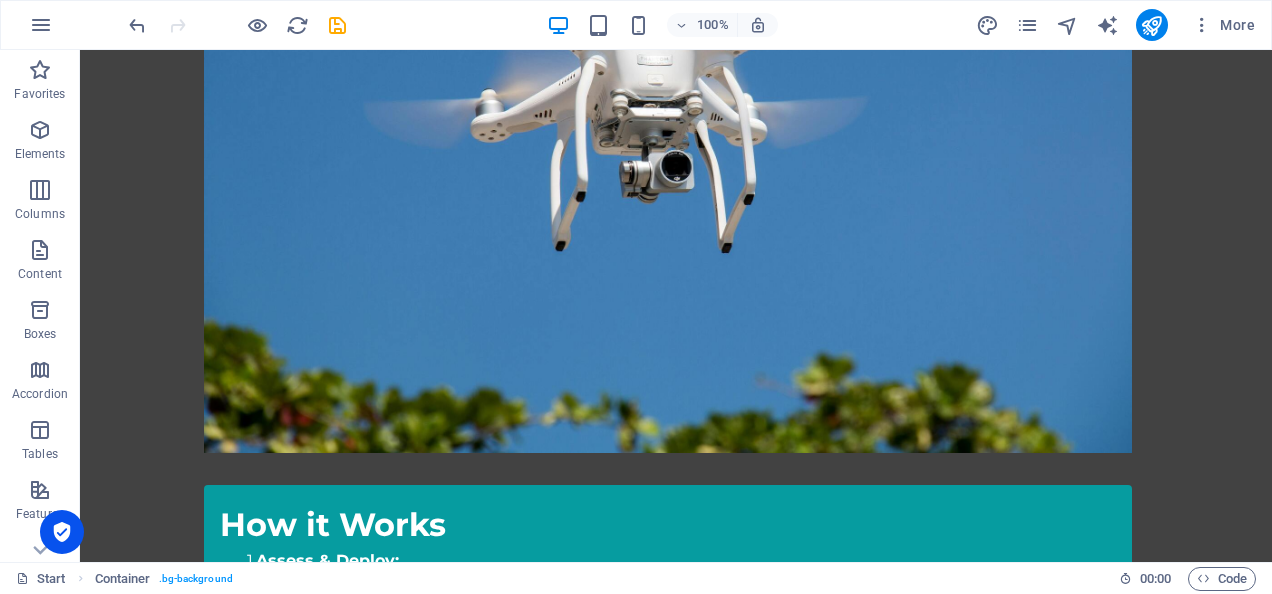 scroll, scrollTop: 2386, scrollLeft: 0, axis: vertical 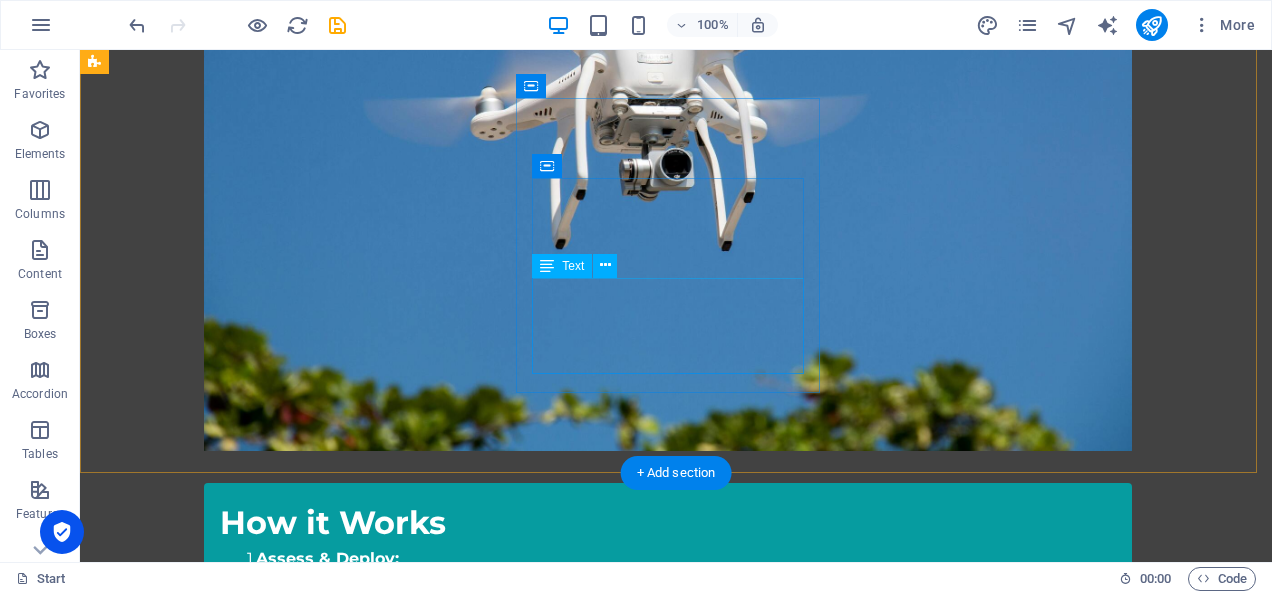 click on "Cutting edge technology in the form of UAVs, USVs, , UUVs, and satellite communication used to surveil." at bounding box center [568, 2439] 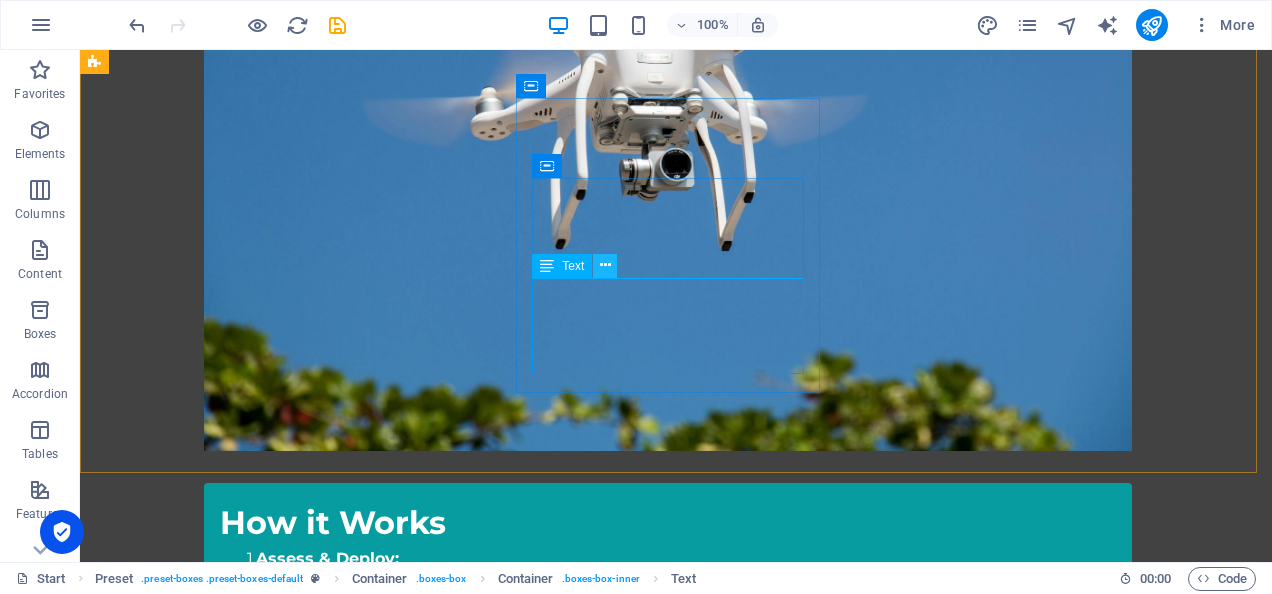 click at bounding box center [605, 265] 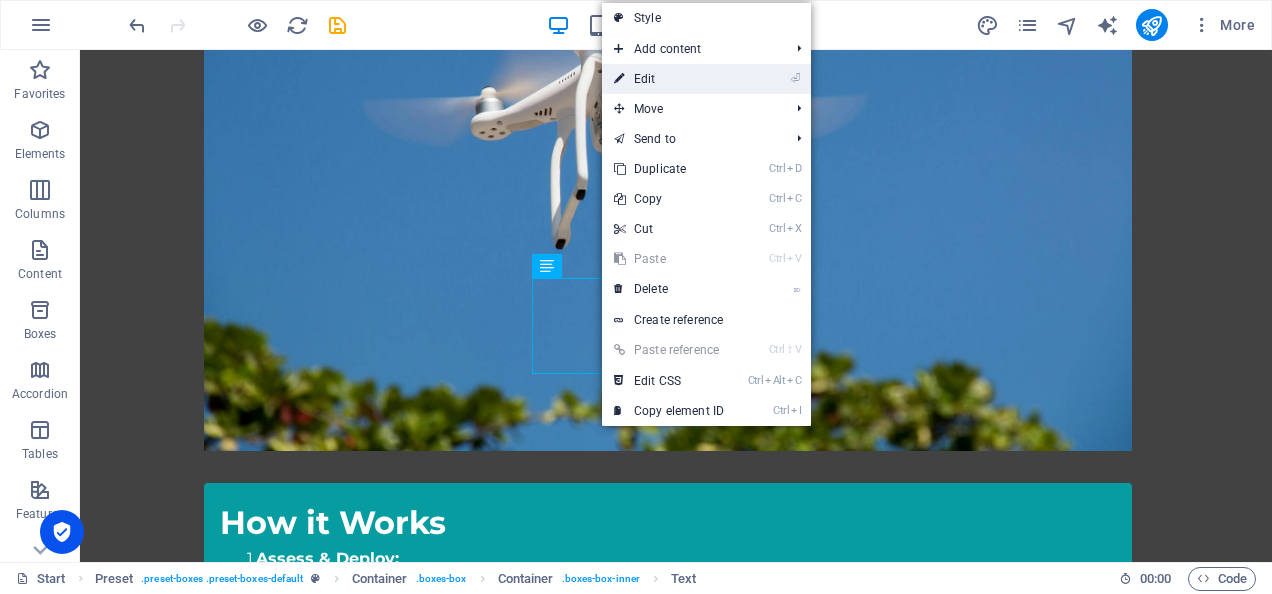 click on "⏎  Edit" at bounding box center [669, 79] 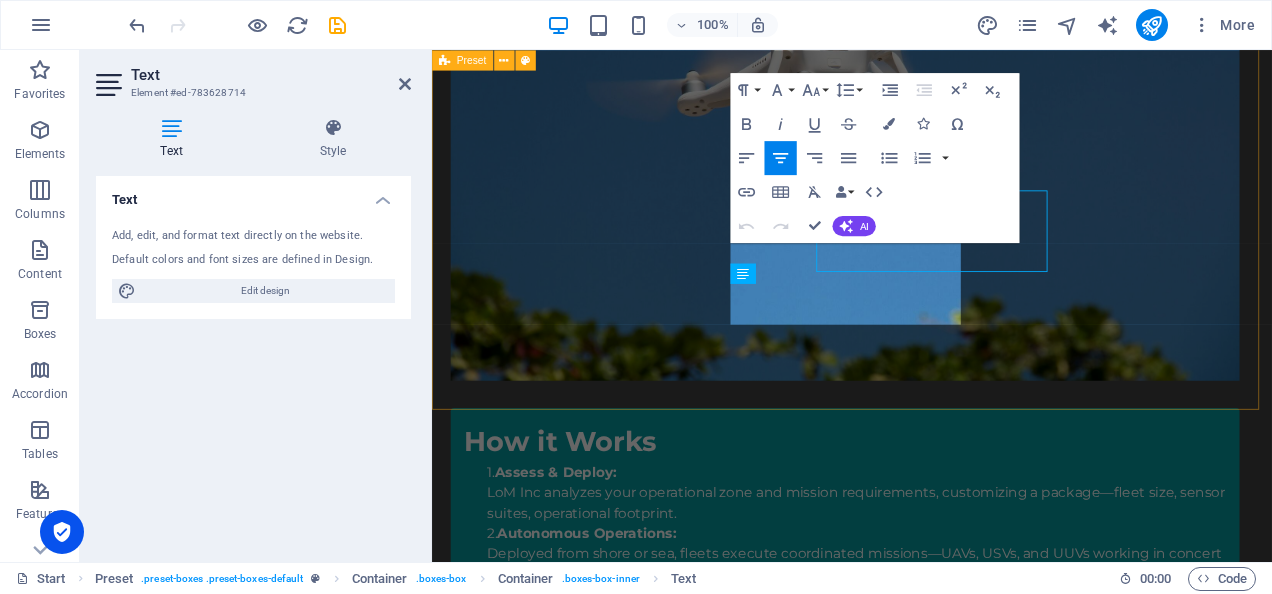 scroll, scrollTop: 2448, scrollLeft: 0, axis: vertical 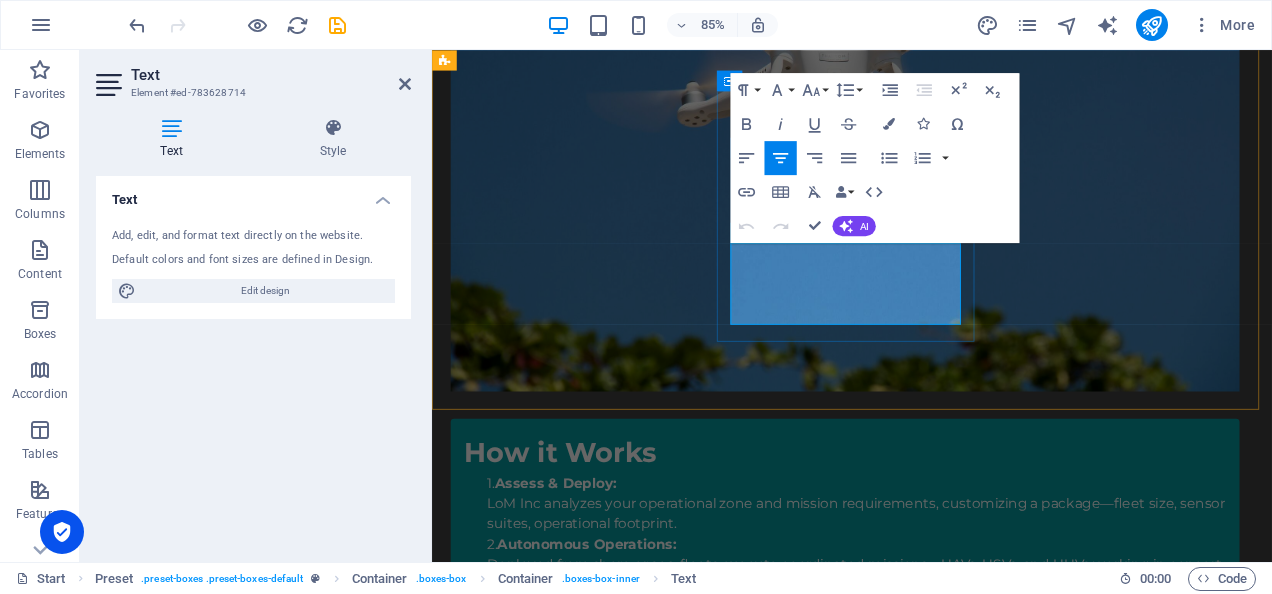 click on "Cutting edge technology in the form of UAVs, USVs, , UUVs, and satellite communication used to surveil." at bounding box center [920, 2439] 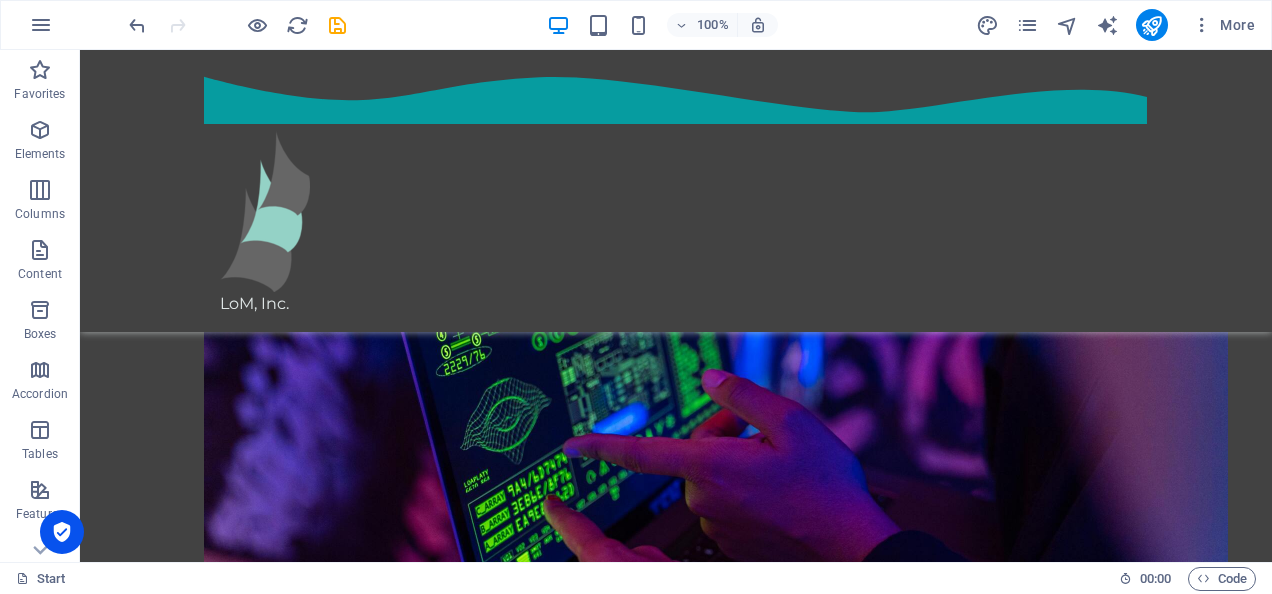 scroll, scrollTop: 1360, scrollLeft: 0, axis: vertical 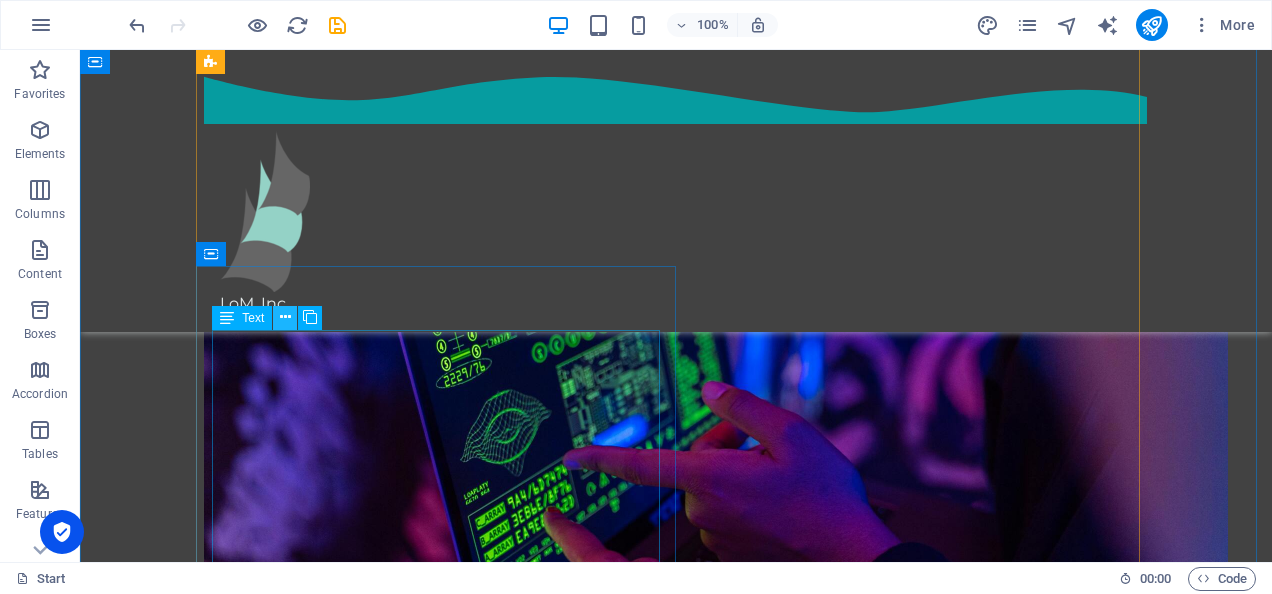 click at bounding box center [285, 317] 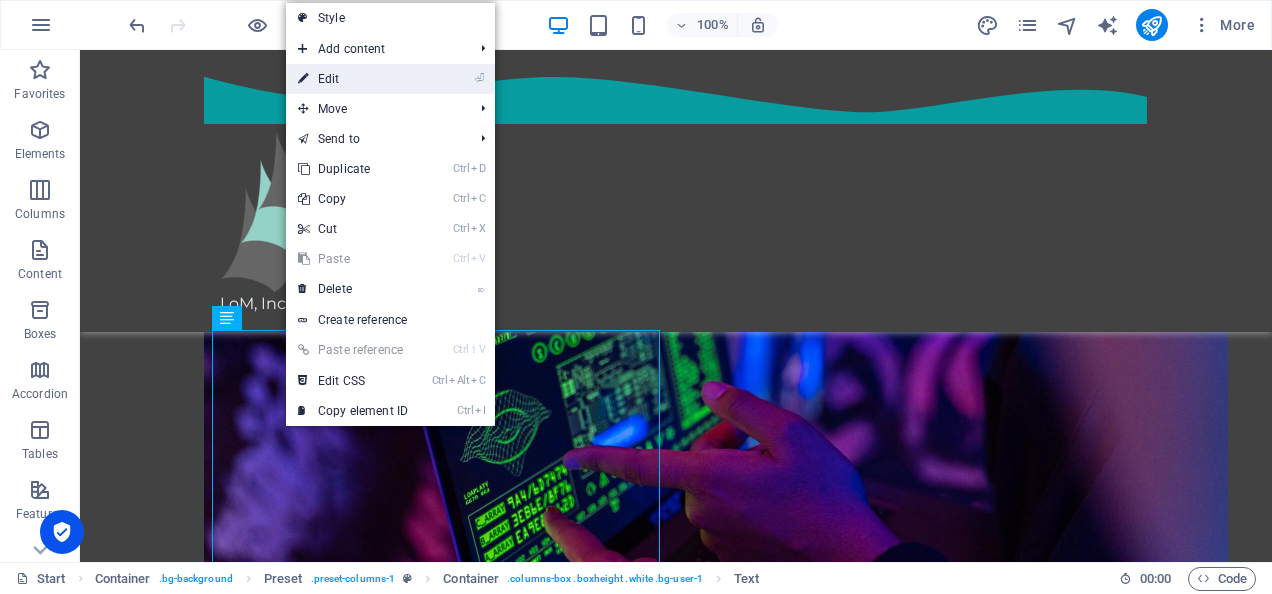 click on "⏎  Edit" at bounding box center (353, 79) 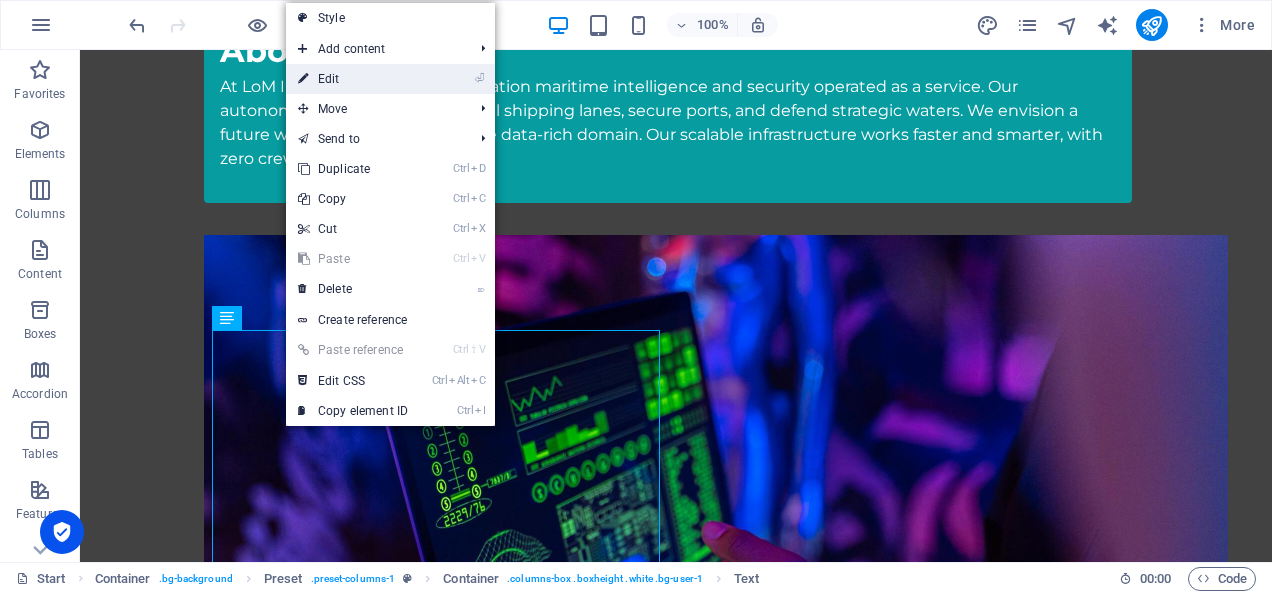scroll, scrollTop: 1728, scrollLeft: 0, axis: vertical 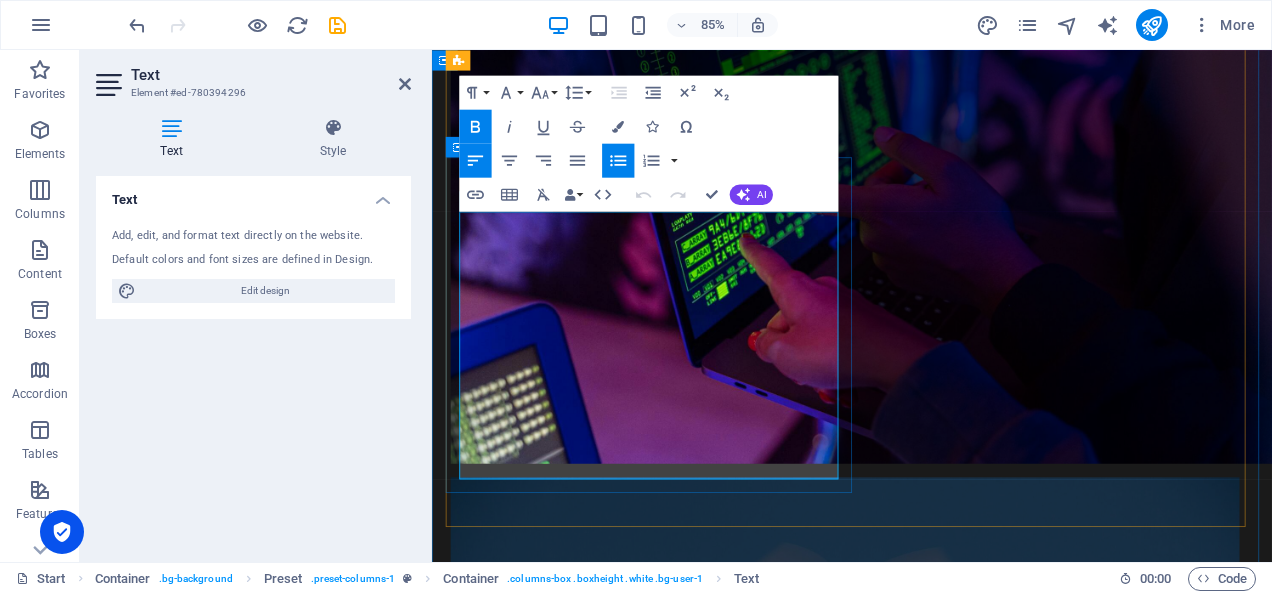click on "Minimal Signatures  - Solar powered USVs offer a near-silent presence; ideal for acoustic monitoring and stealth missions." at bounding box center [939, 1764] 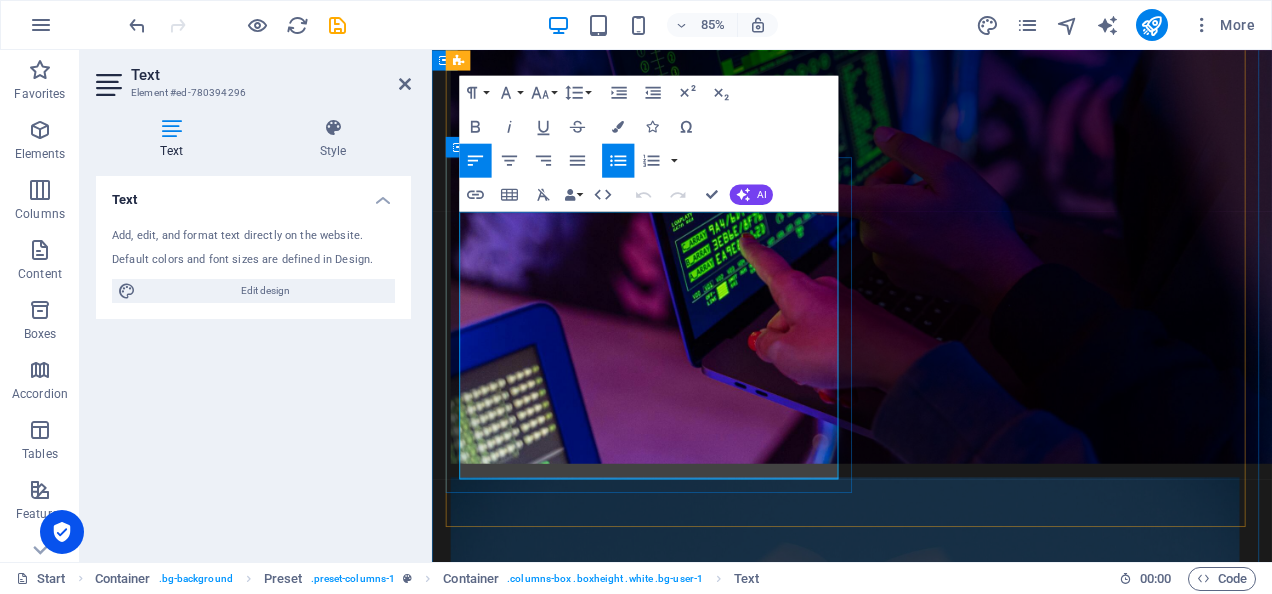 type 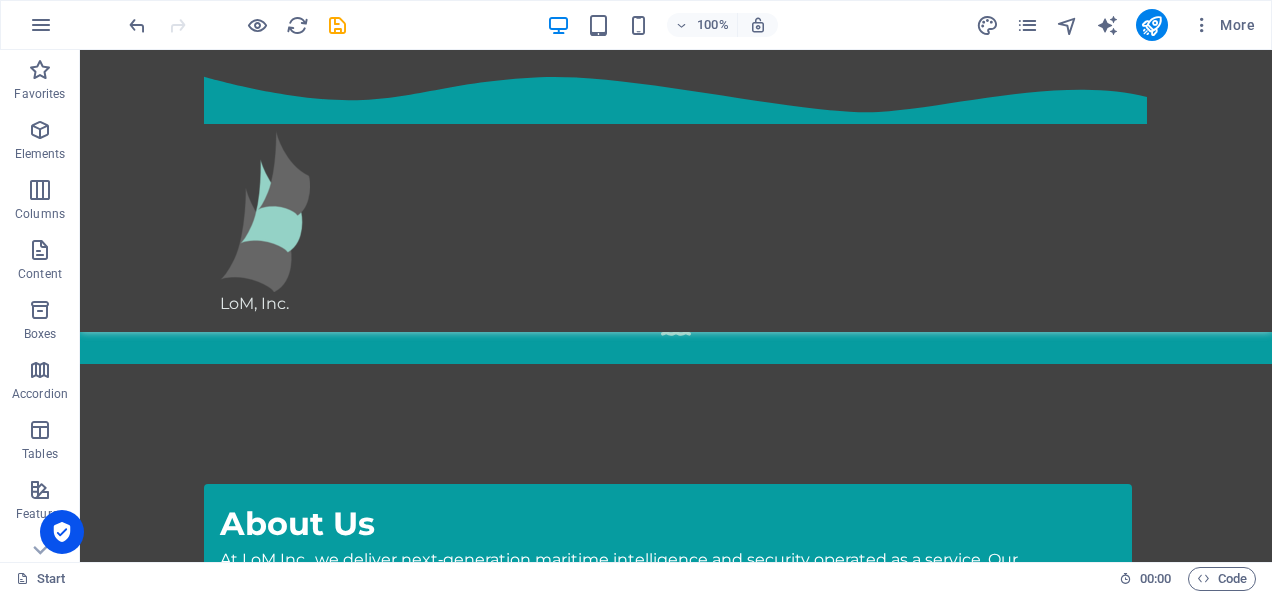 scroll, scrollTop: 745, scrollLeft: 0, axis: vertical 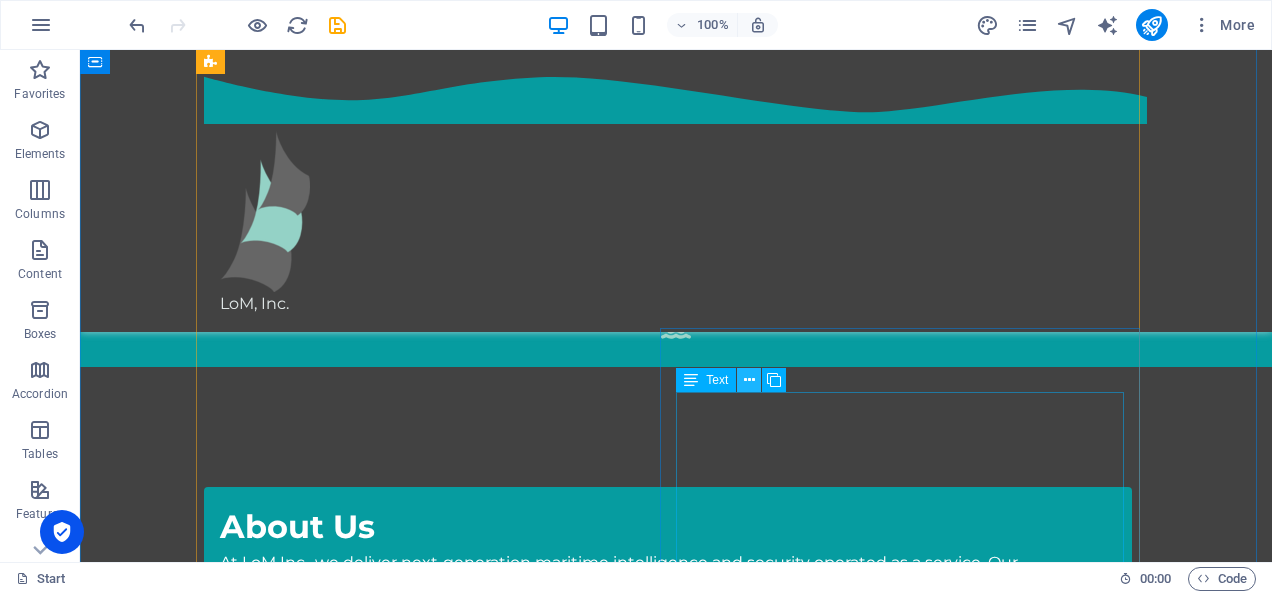 click at bounding box center (749, 380) 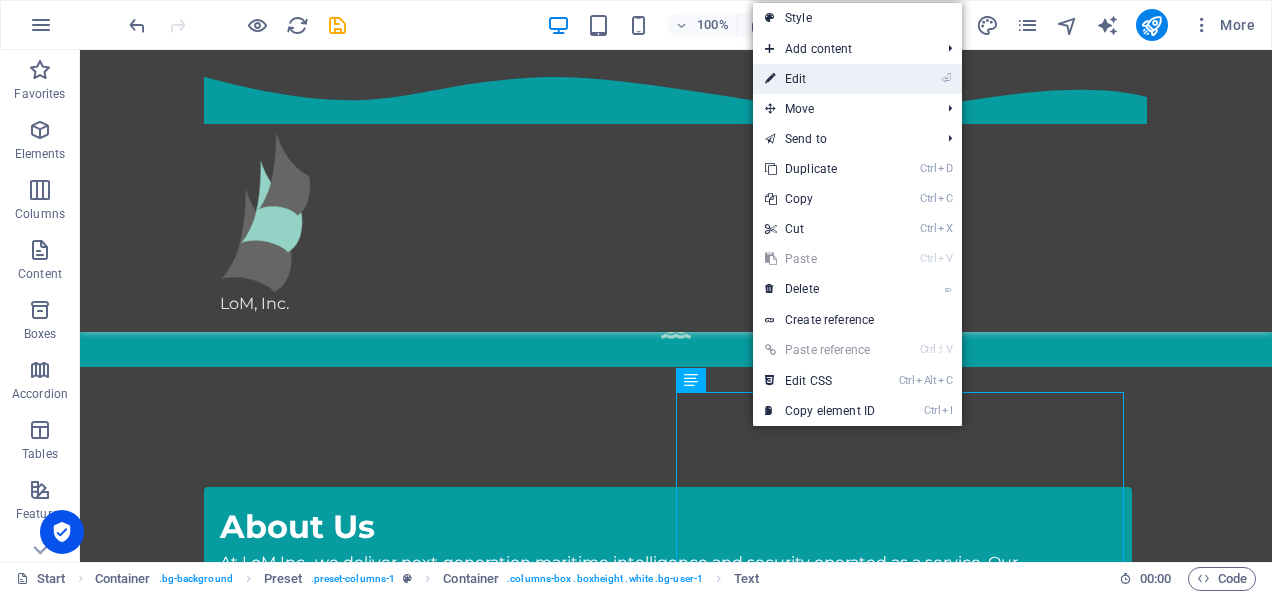 click on "⏎  Edit" at bounding box center [820, 79] 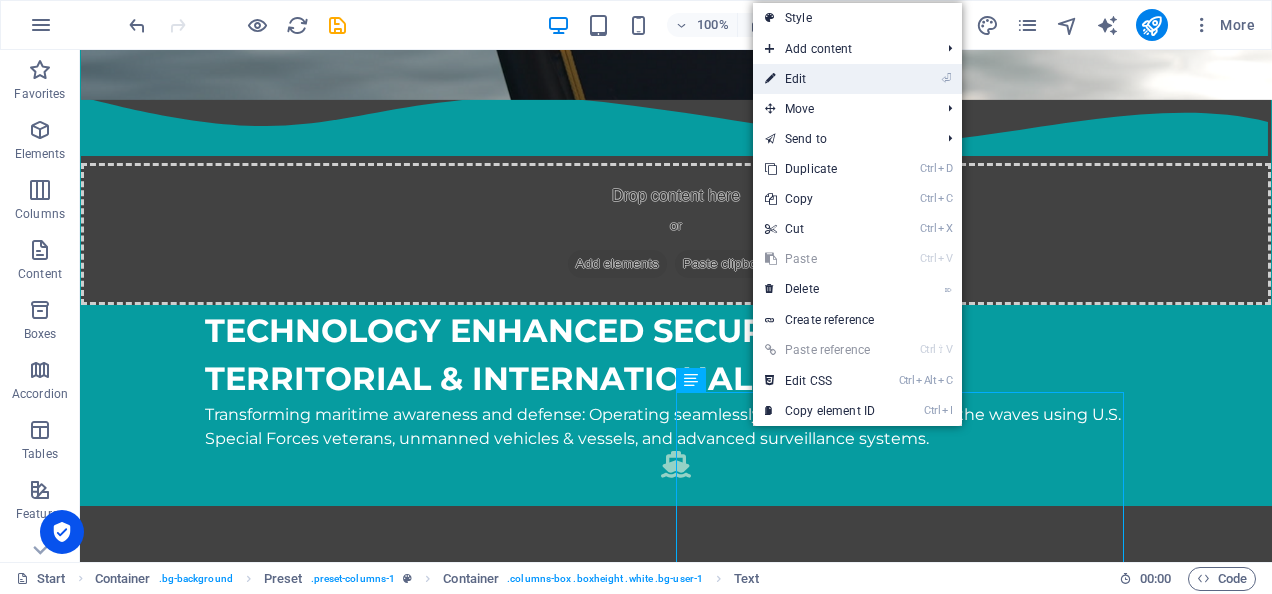 scroll, scrollTop: 1176, scrollLeft: 0, axis: vertical 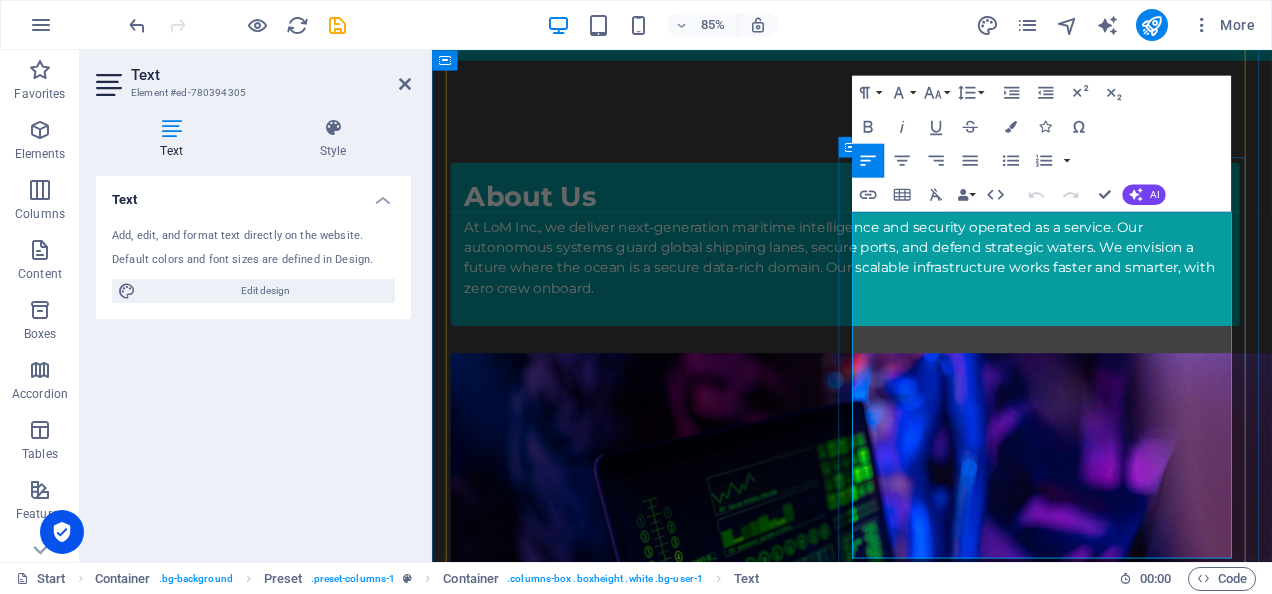 click on "2.  Autonomous Operations: Deployed from shore or sea, fleets execute coordinated missions—UAVs, USVs, and UUVs working in concert—24/7 surveillance, mapping, or threat interdiction." at bounding box center (931, 1928) 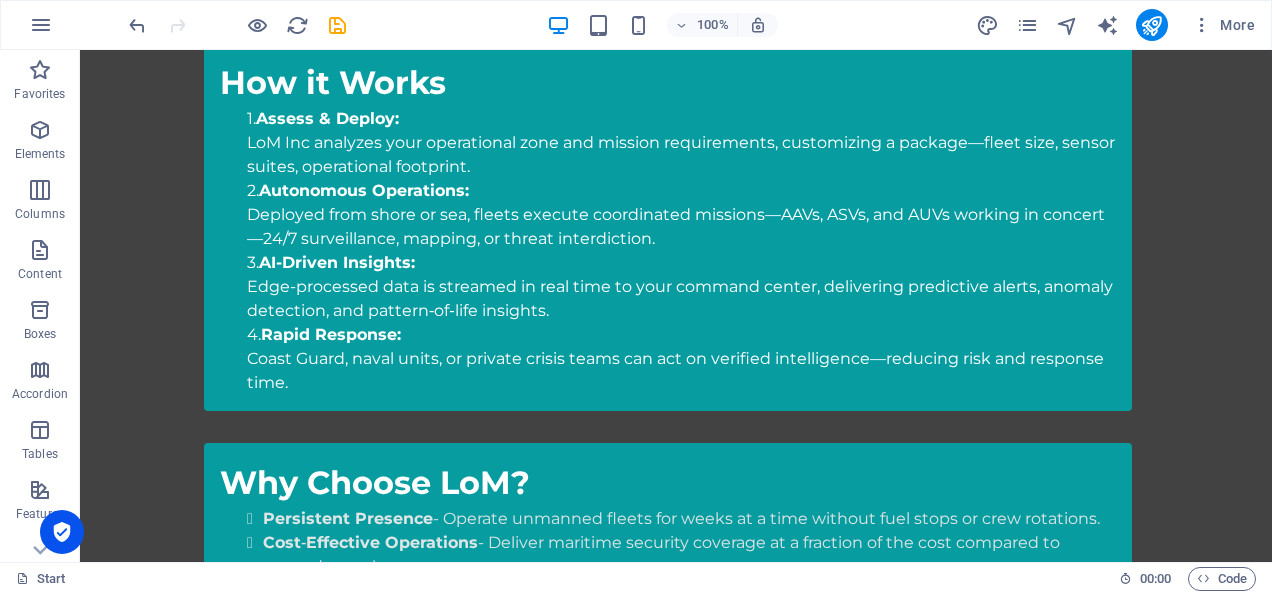 scroll, scrollTop: 2866, scrollLeft: 0, axis: vertical 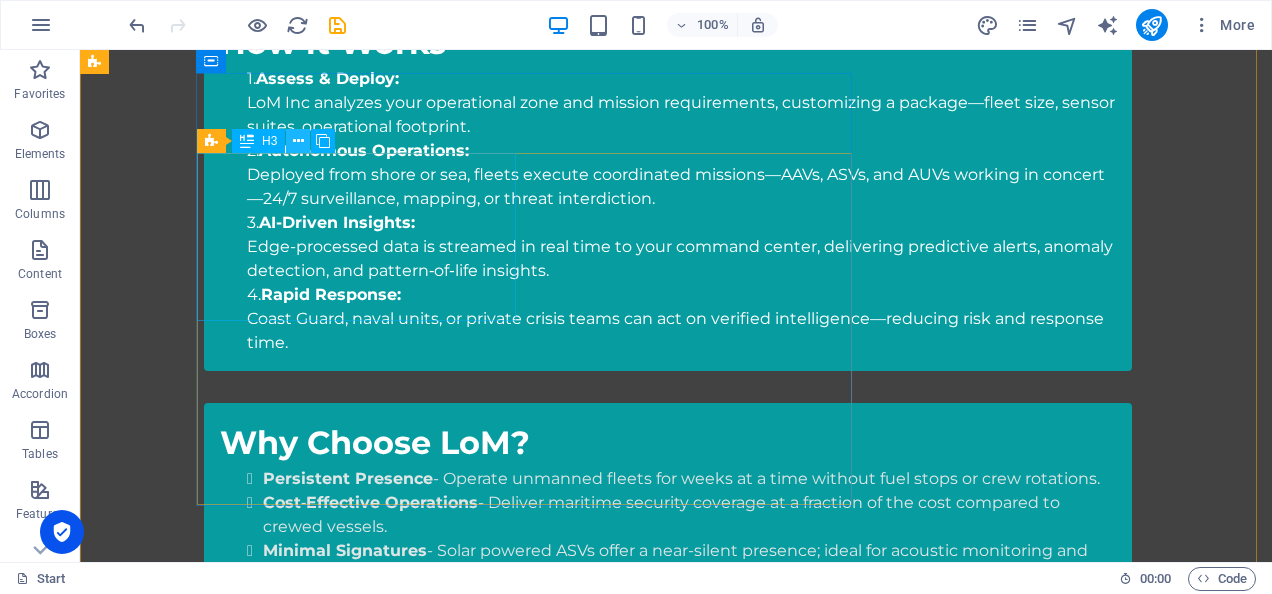 click at bounding box center (298, 141) 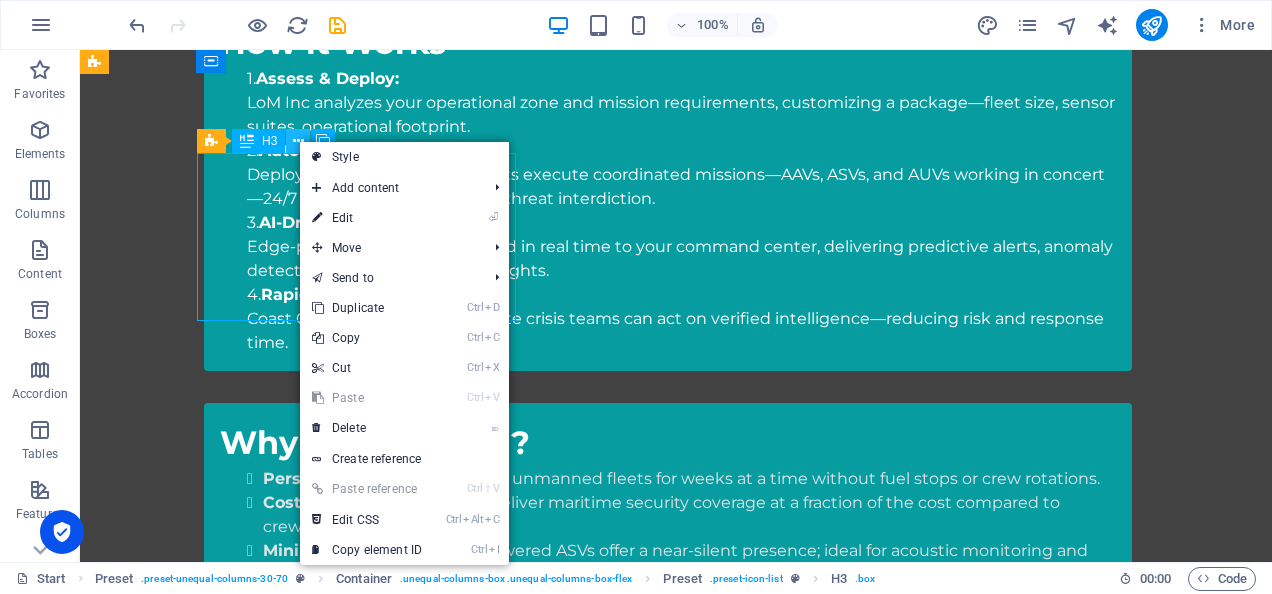 click at bounding box center [298, 141] 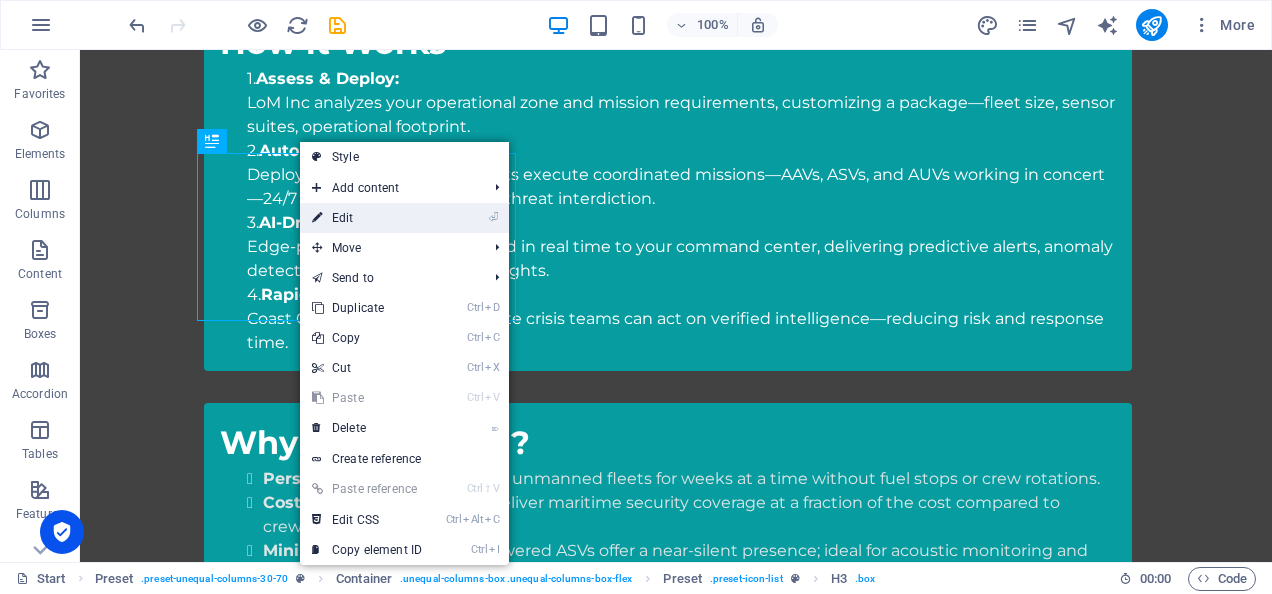 click on "⏎  Edit" at bounding box center (367, 218) 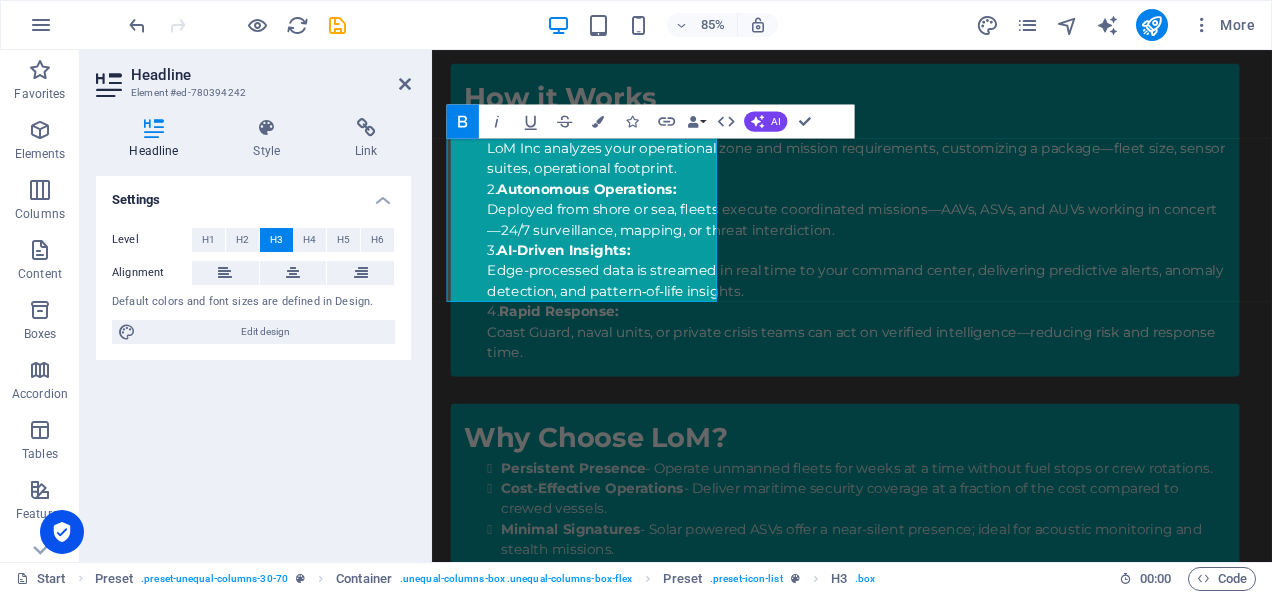 scroll, scrollTop: 2928, scrollLeft: 0, axis: vertical 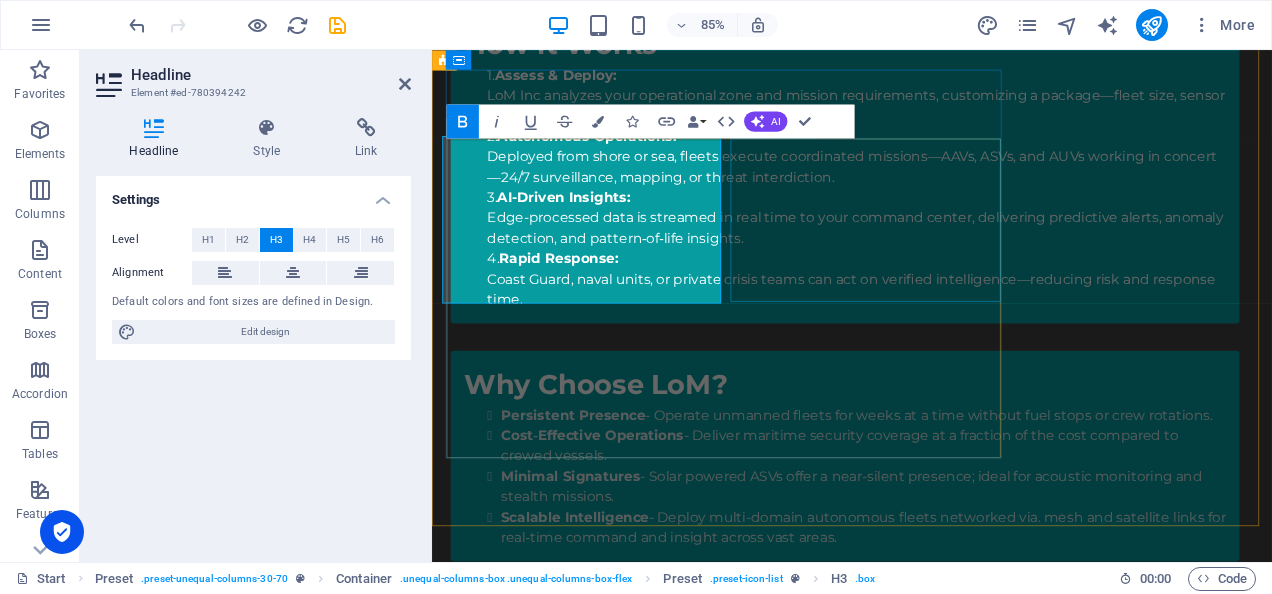 click on "Anti-Submarine & Acoustic Surveillance: USVs and UUVs equipped with hydrophones and AI deliver cost-effective subsurface detection and classification." at bounding box center (920, 2593) 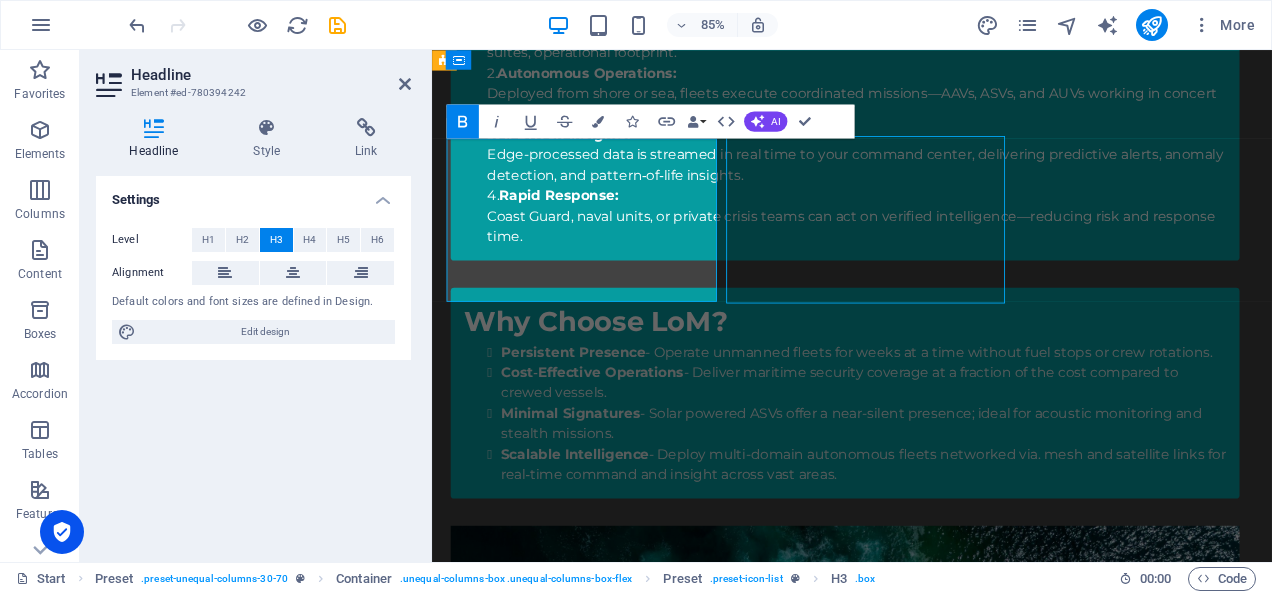 scroll, scrollTop: 2866, scrollLeft: 0, axis: vertical 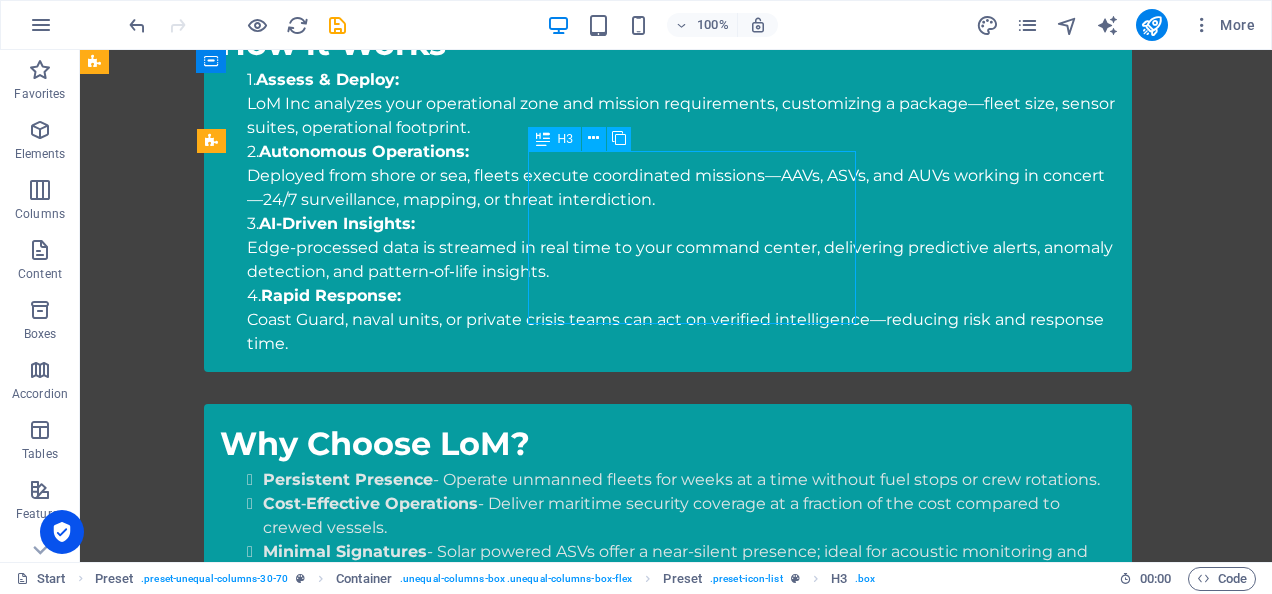 click on "Anti-Submarine & Acoustic Surveillance: USVs and UUVs equipped with hydrophones and AI deliver cost-effective subsurface detection and classification." at bounding box center [568, 2593] 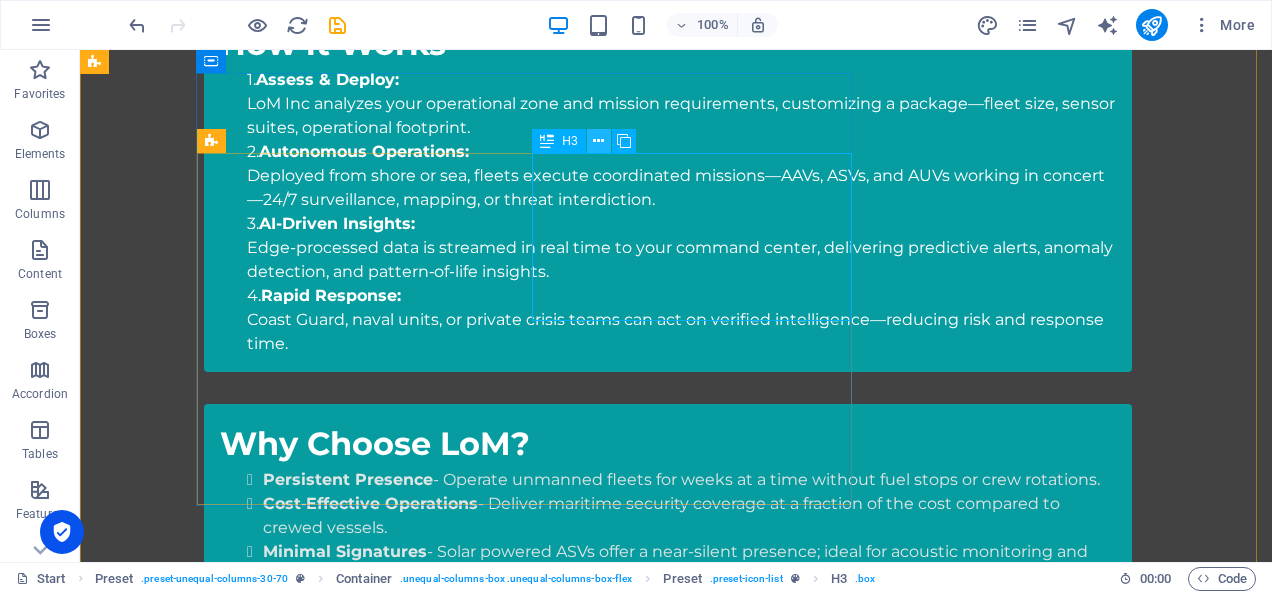 click at bounding box center (598, 141) 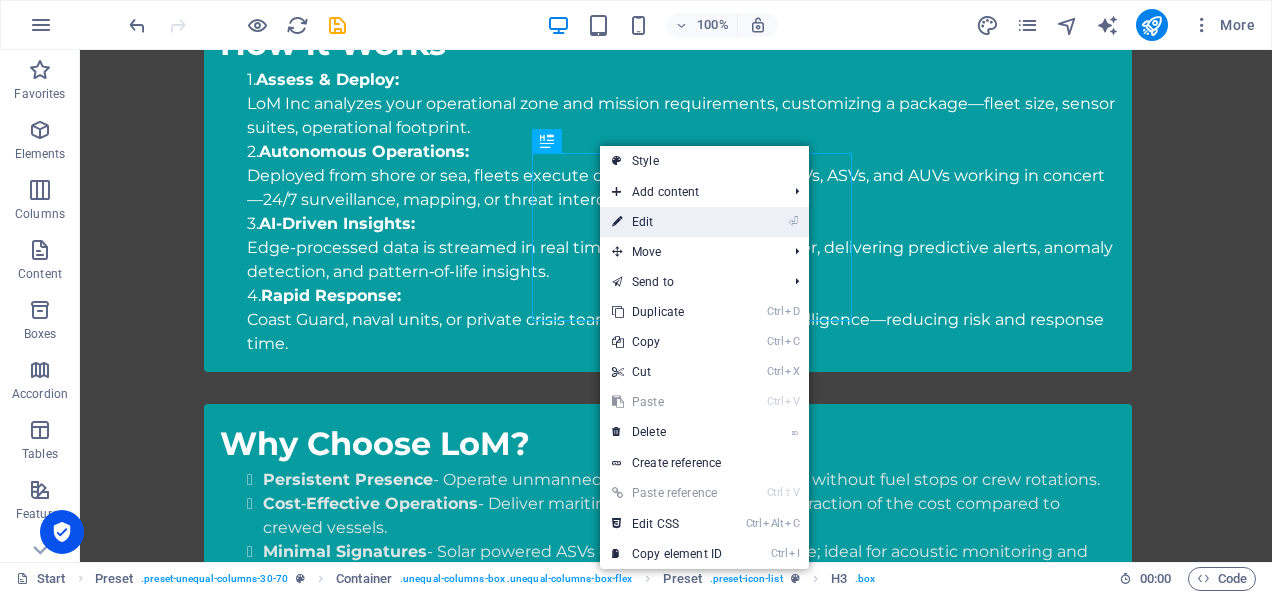 click on "⏎  Edit" at bounding box center (667, 222) 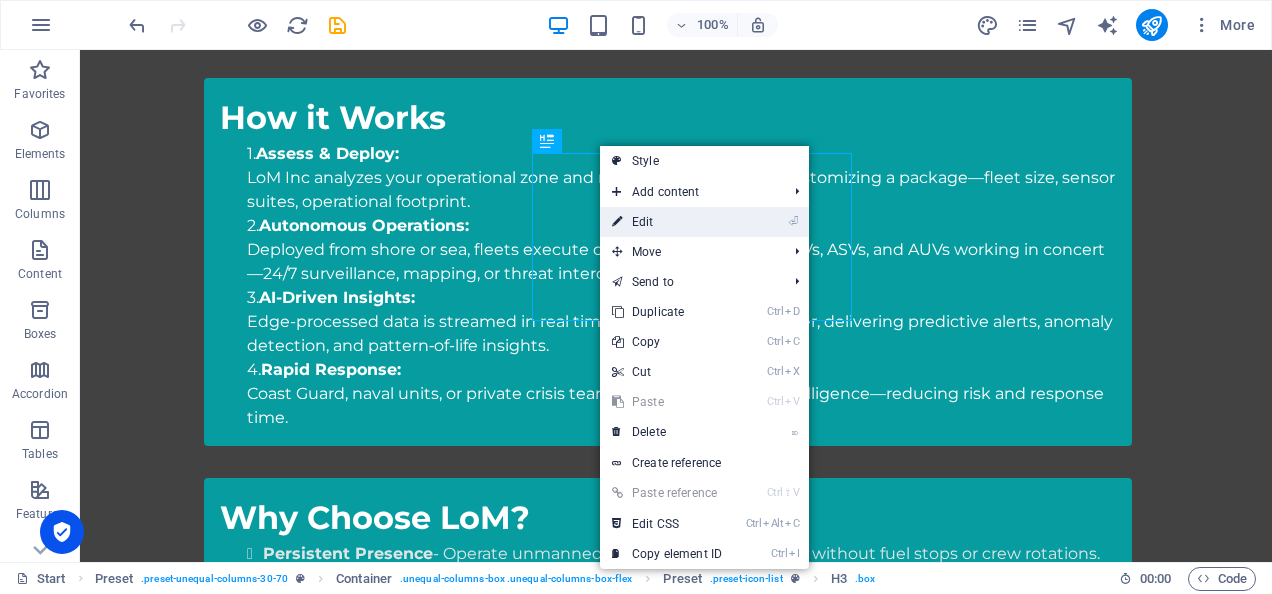 scroll, scrollTop: 2928, scrollLeft: 0, axis: vertical 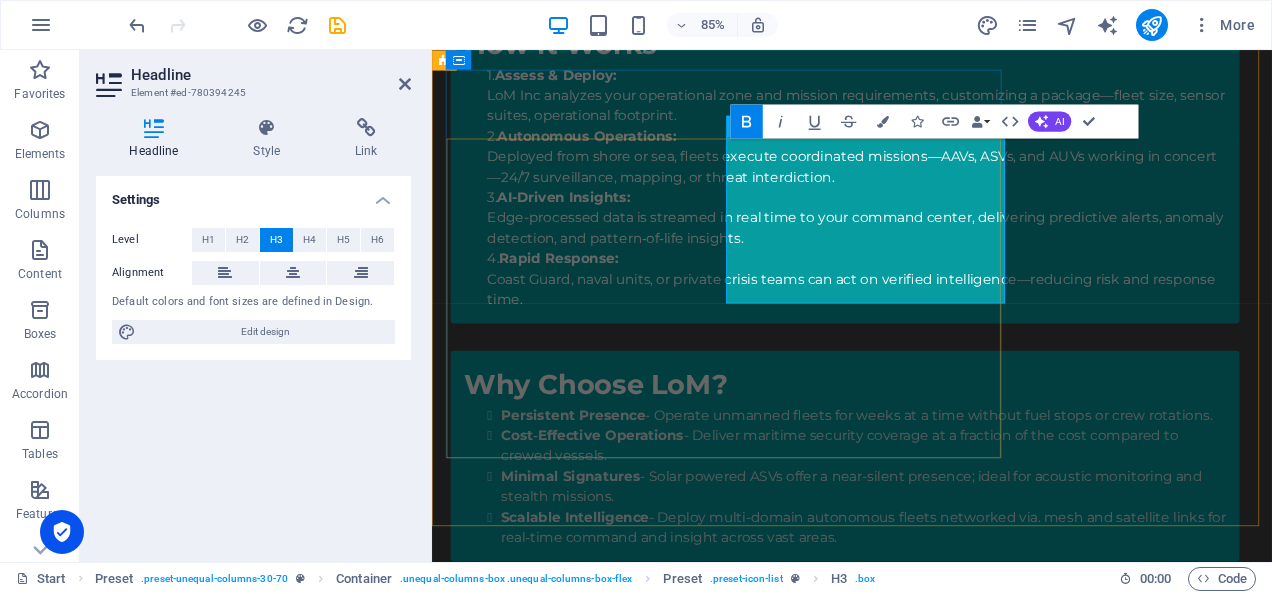 click on "Anti-Submarine & Acoustic Surveillance: USVs and UUVs equipped with hydrophones and AI deliver cost-effective subsurface detection and classification." at bounding box center [920, 2593] 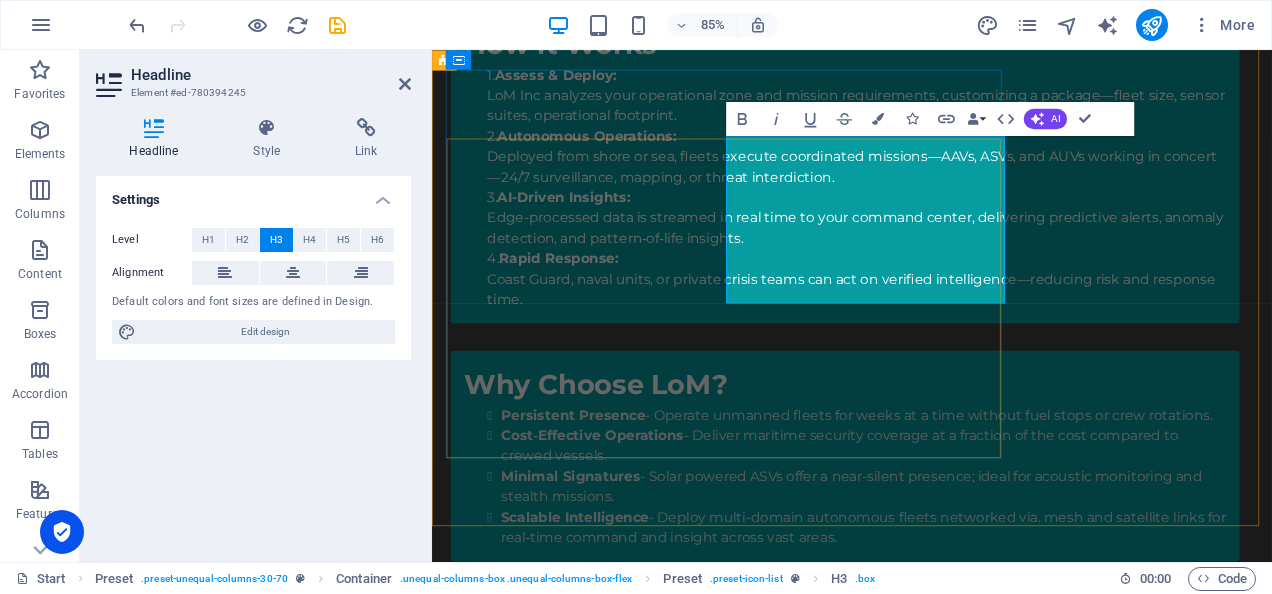 type 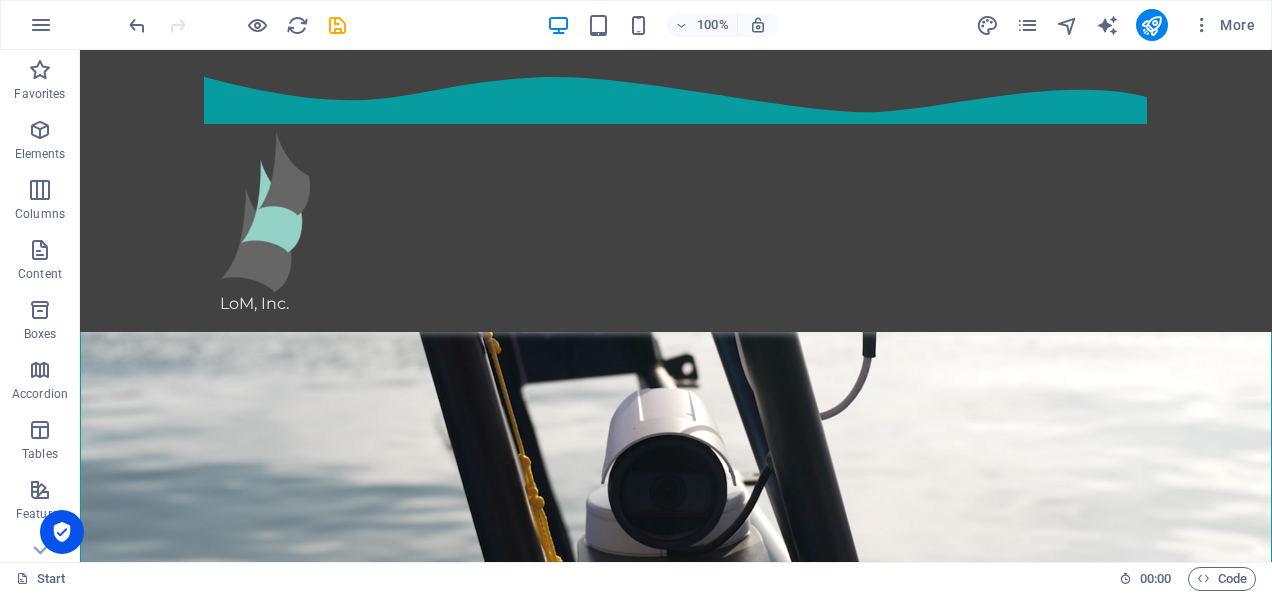 scroll, scrollTop: 0, scrollLeft: 0, axis: both 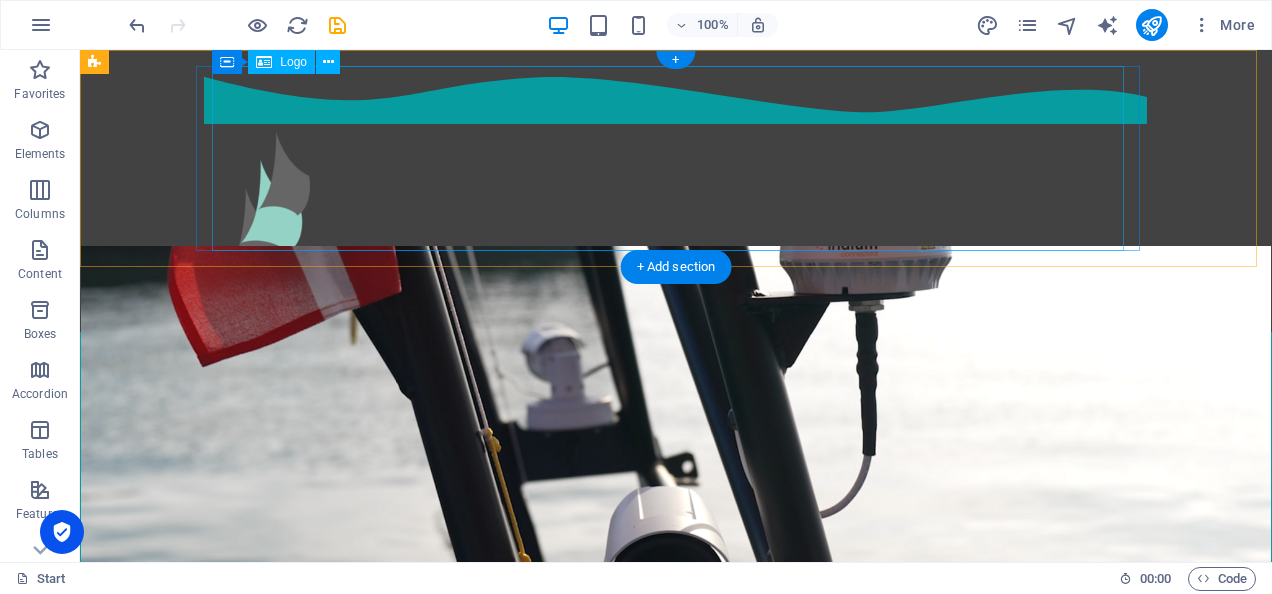 click on "LoM, Inc." at bounding box center (676, 223) 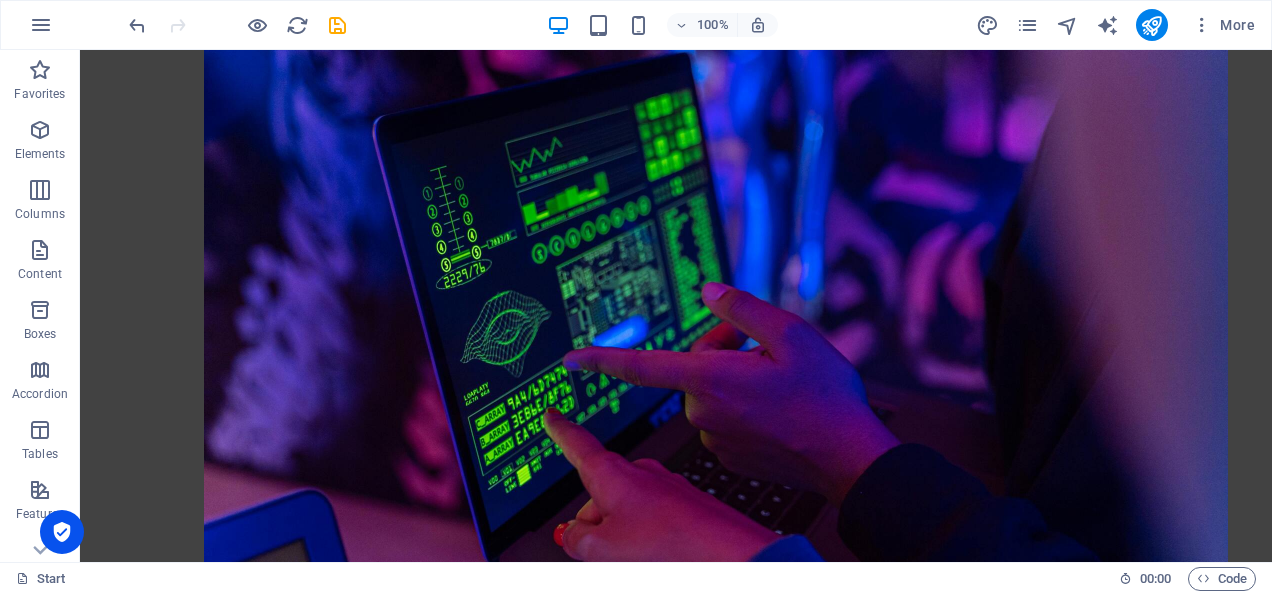 scroll, scrollTop: 1586, scrollLeft: 0, axis: vertical 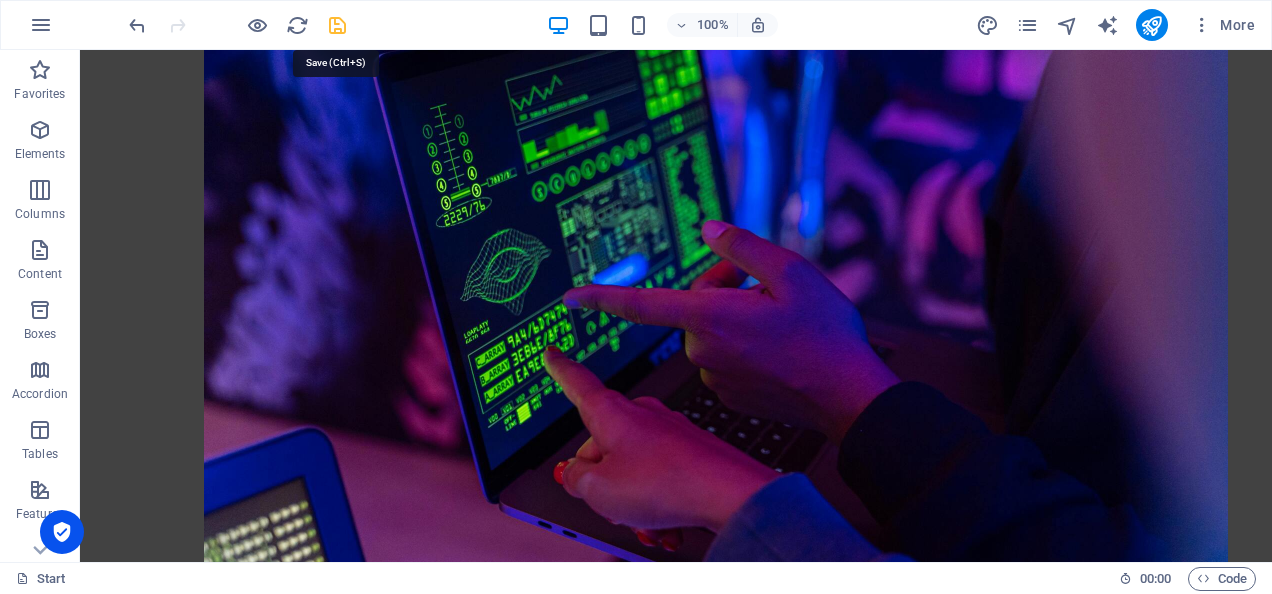 click at bounding box center [337, 25] 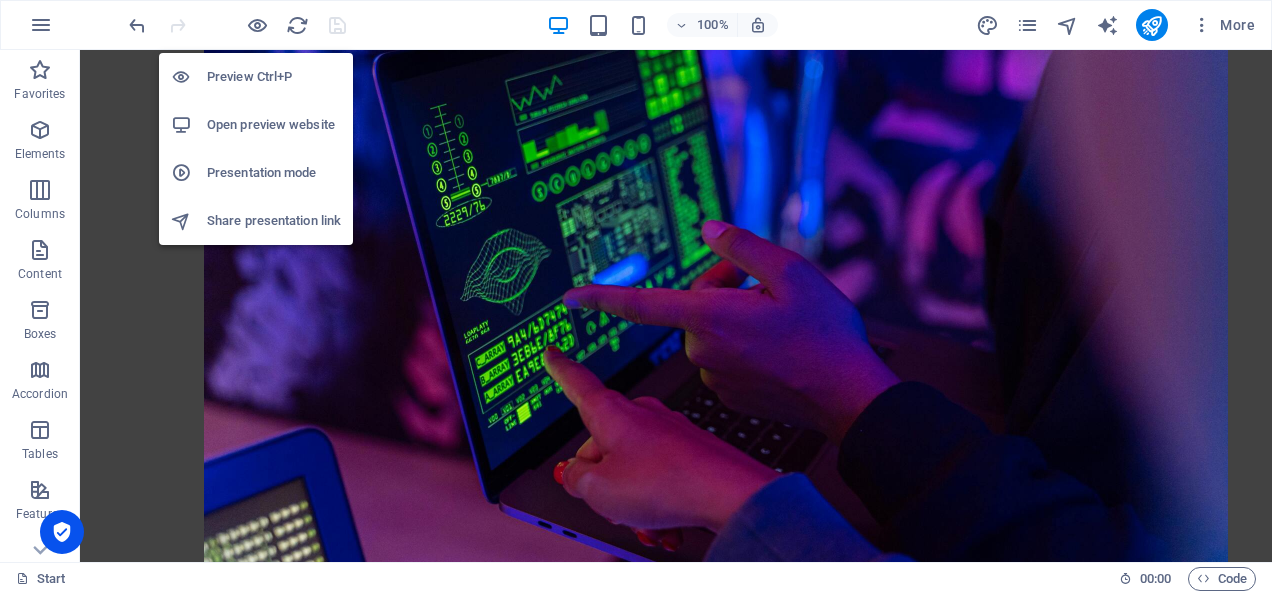 click on "Open preview website" at bounding box center (274, 125) 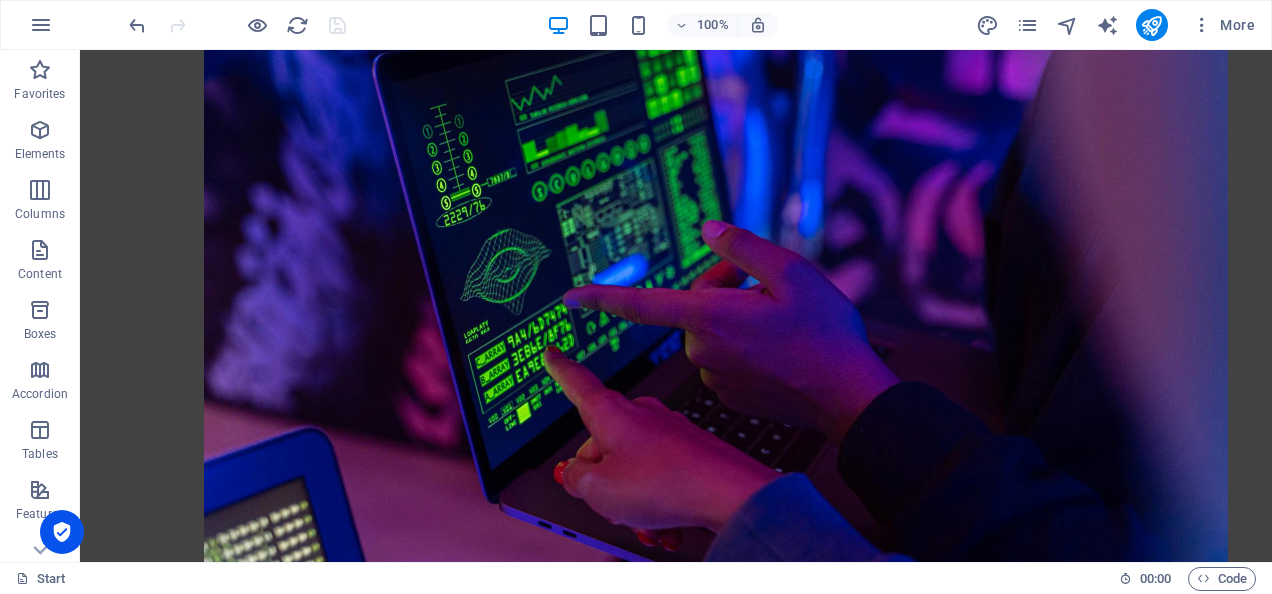 scroll, scrollTop: 1562, scrollLeft: 0, axis: vertical 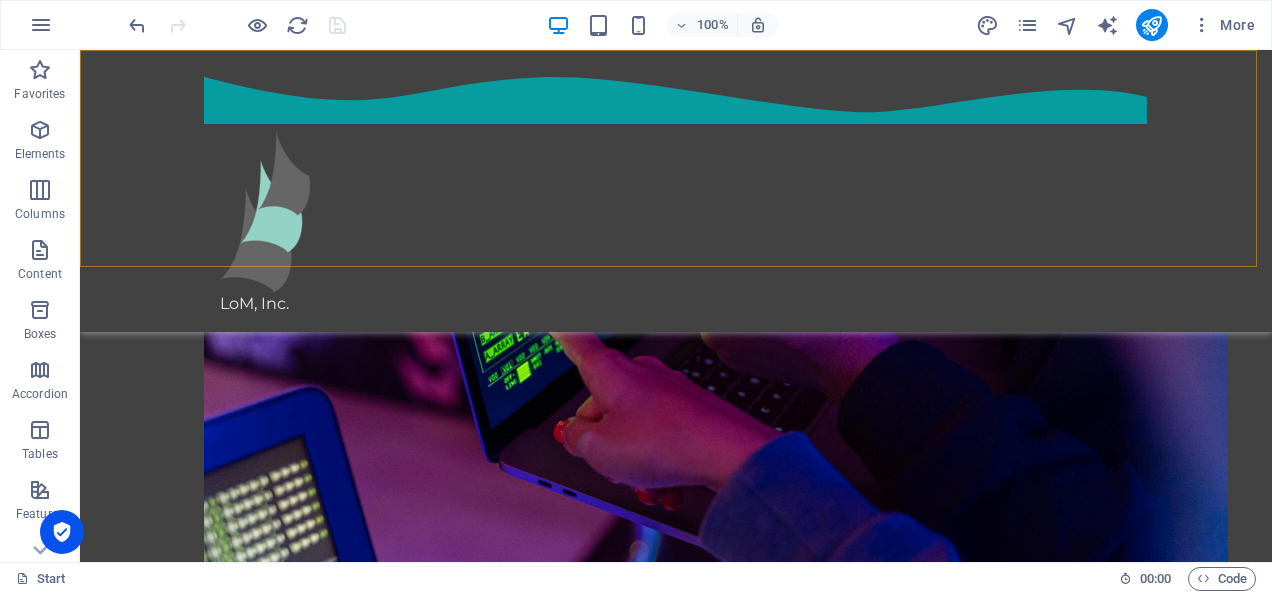 click on "LoM, Inc." at bounding box center [676, 191] 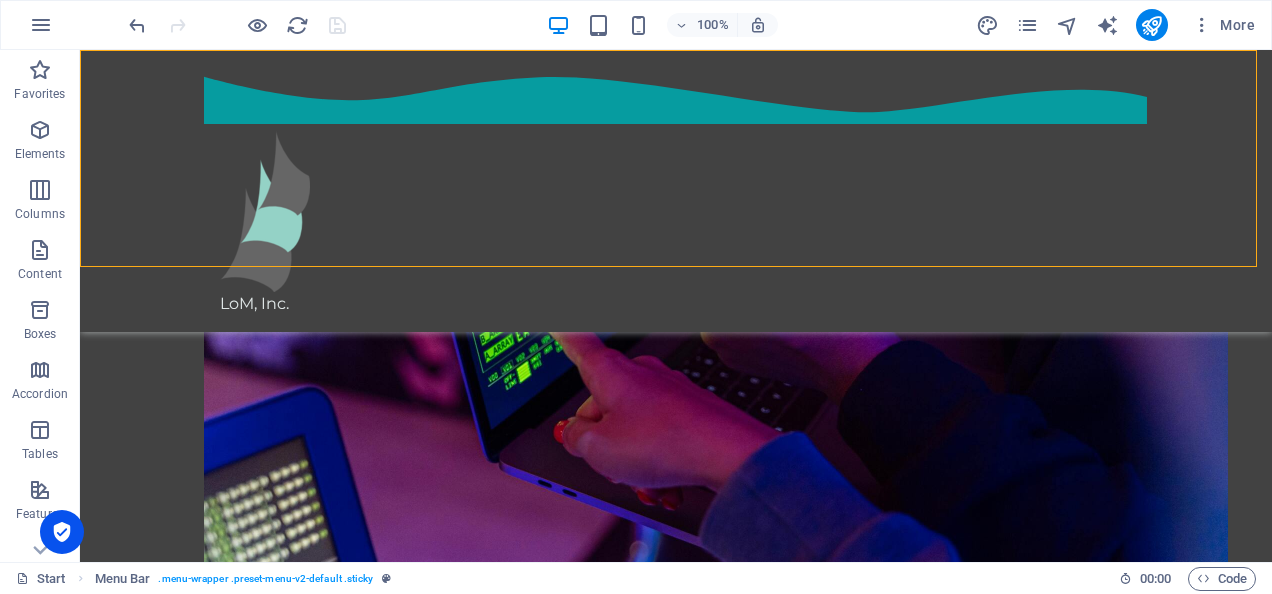 click on "LoM, Inc." at bounding box center [676, 191] 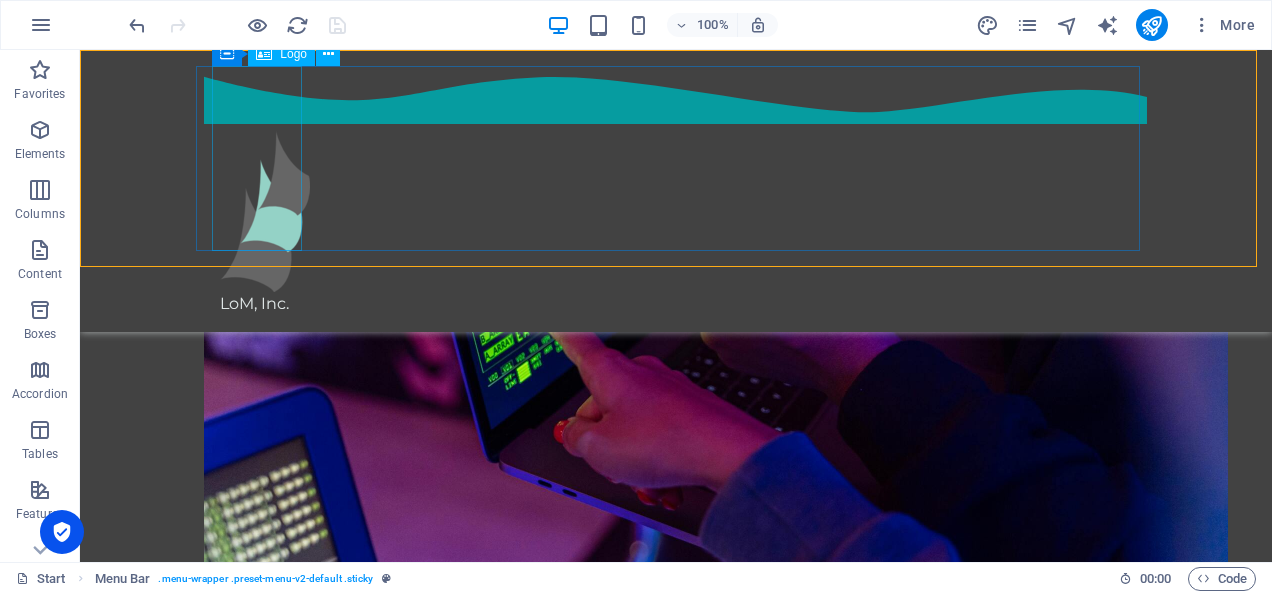 click on "LoM, Inc." at bounding box center [676, 223] 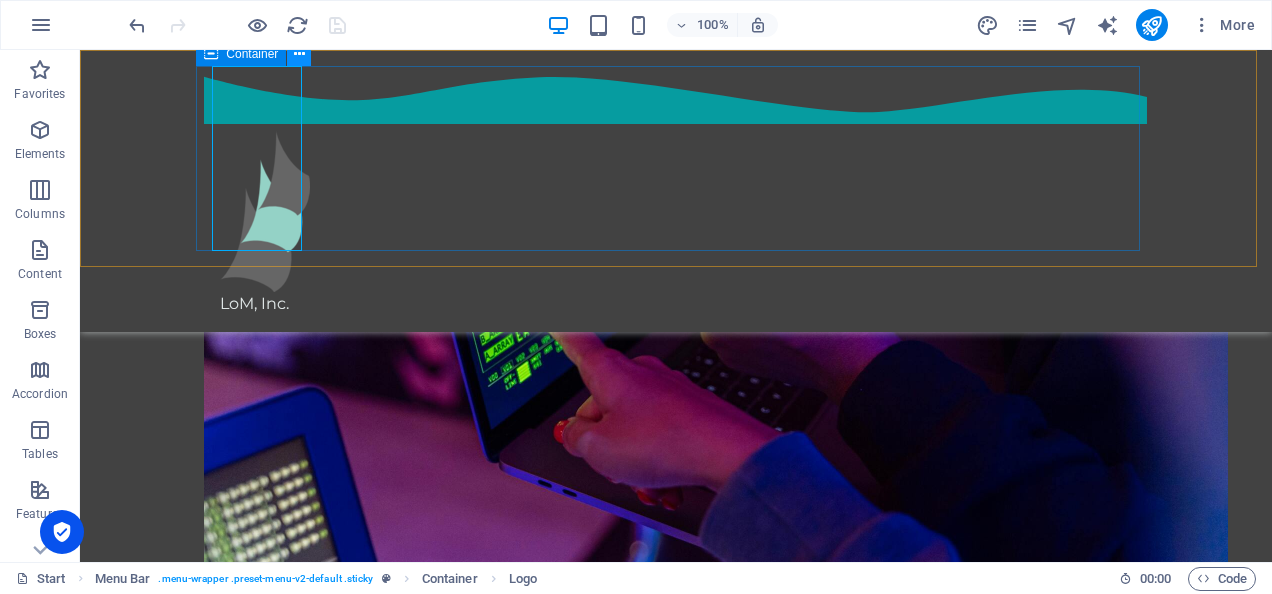 click at bounding box center (299, 54) 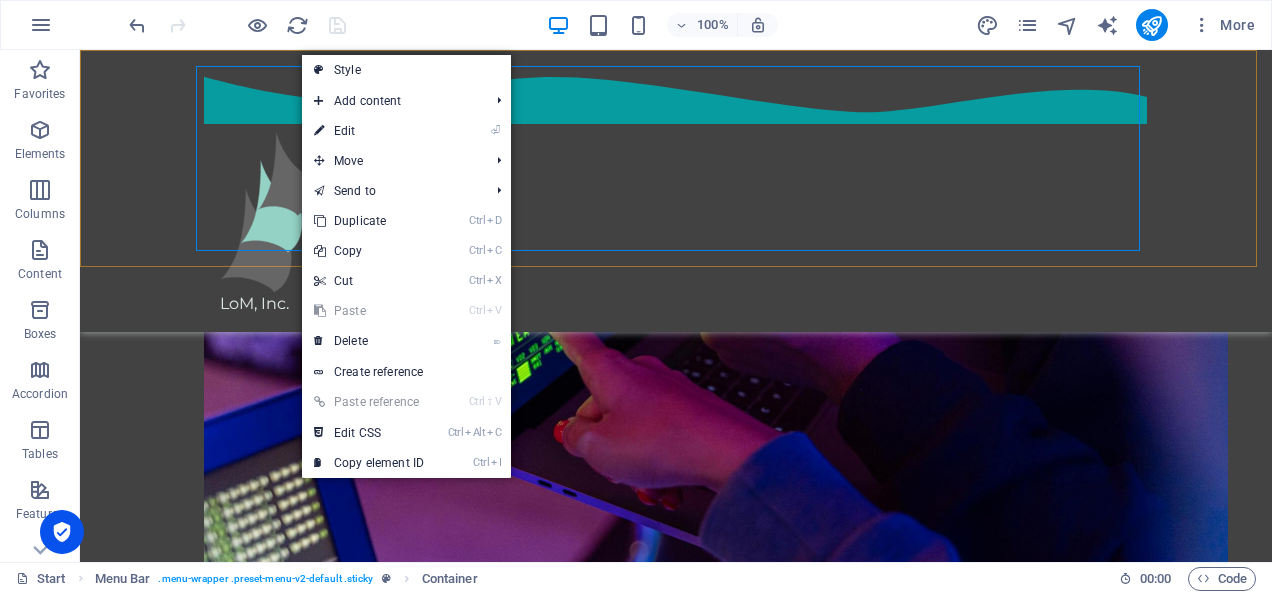 click on "LoM, Inc." at bounding box center [676, 191] 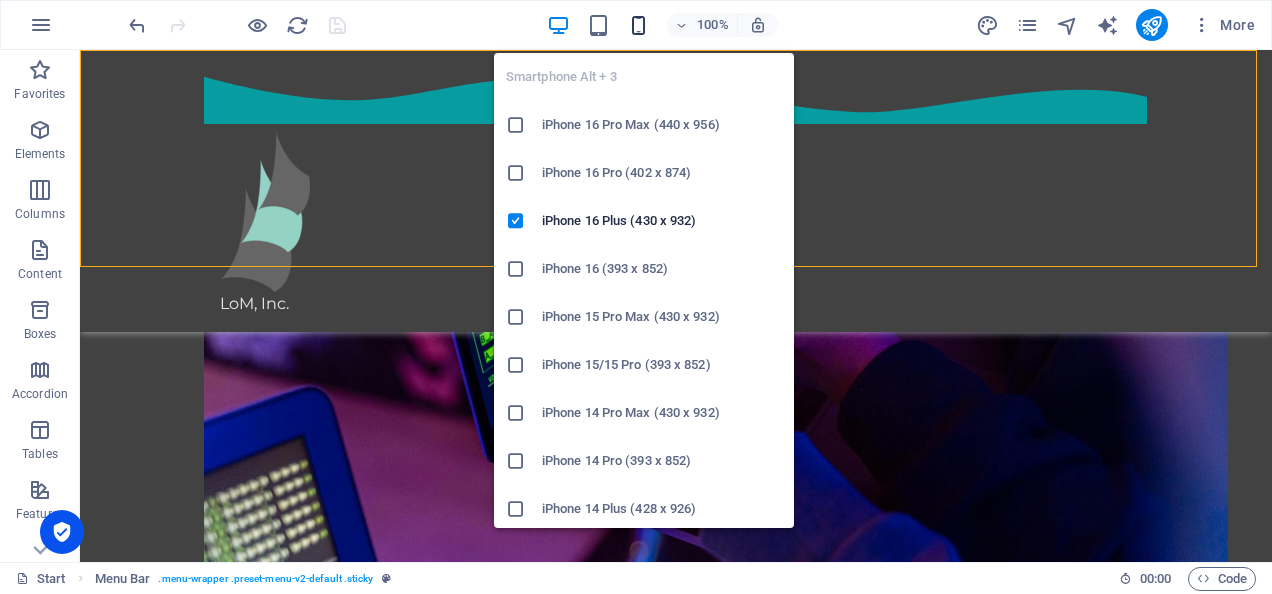 click at bounding box center [638, 25] 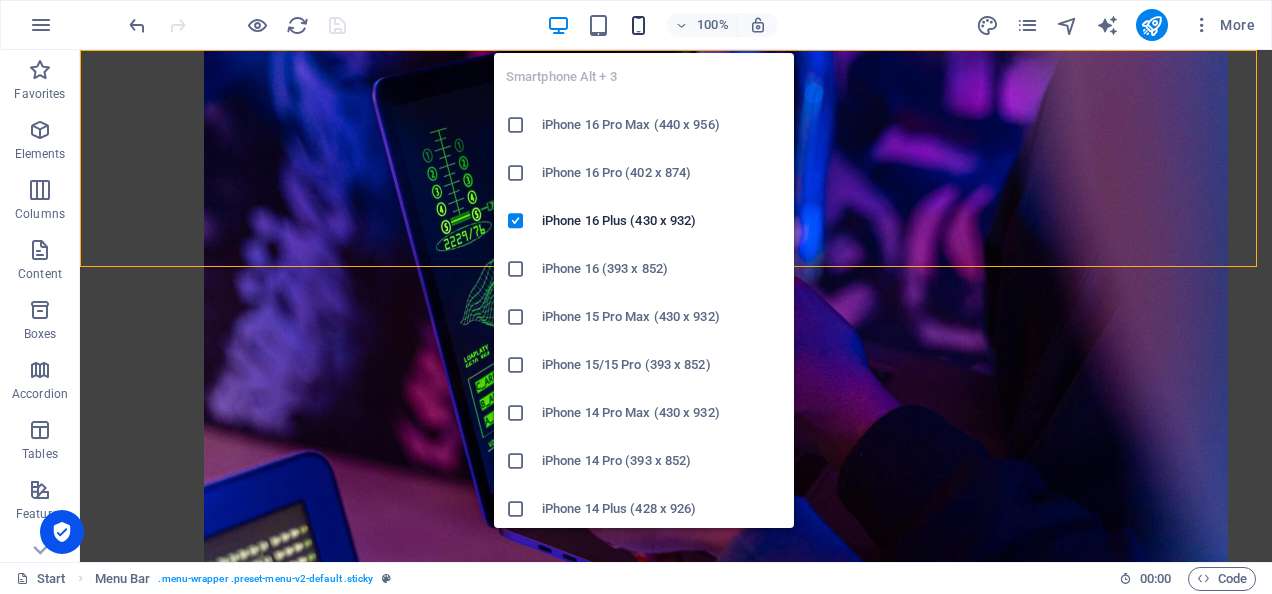 scroll, scrollTop: 0, scrollLeft: 0, axis: both 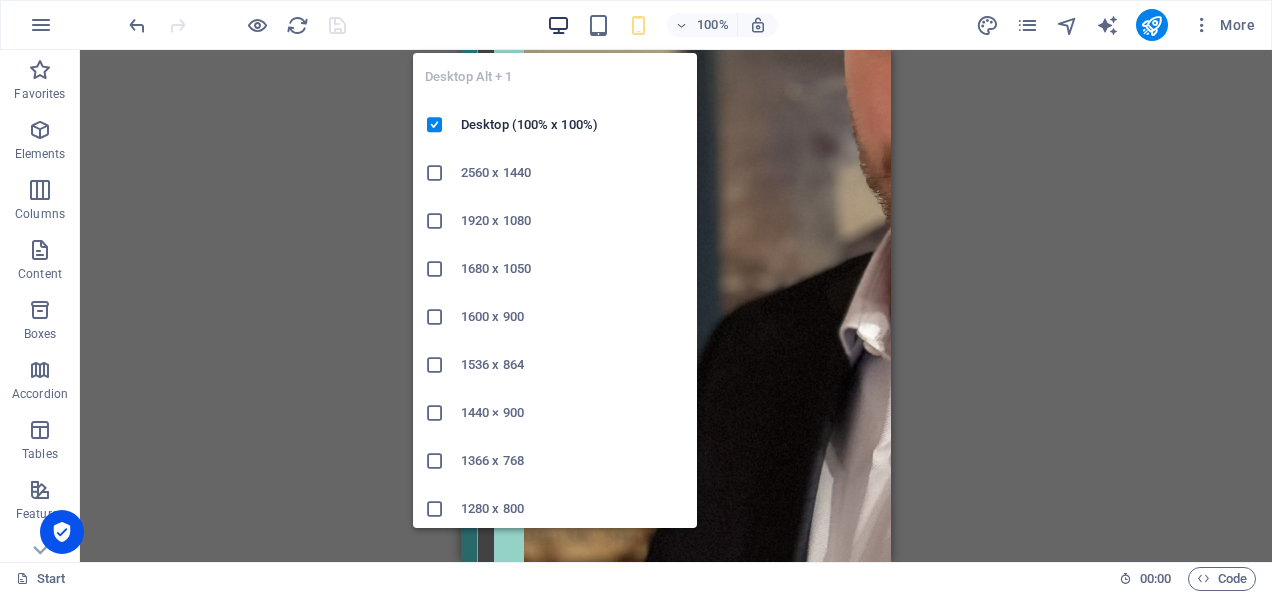 click at bounding box center (558, 25) 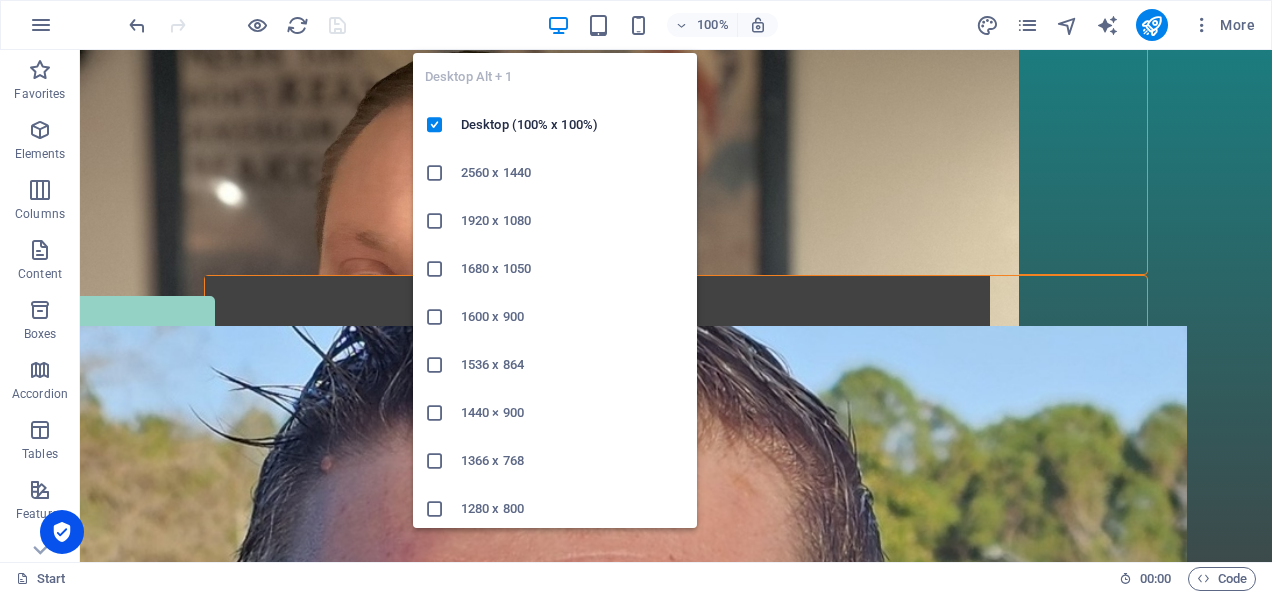 scroll, scrollTop: 4641, scrollLeft: 0, axis: vertical 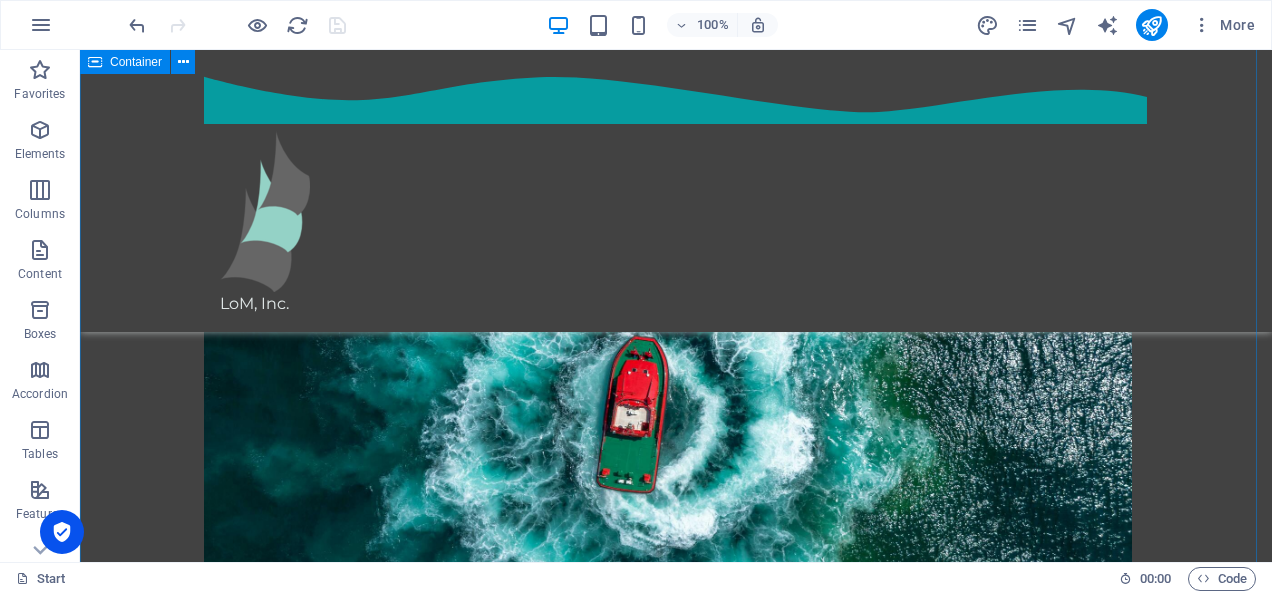 click on "CEO & FOUNDER Wes write up and background. Due Friday COO & FOUNDER Sexy mfer." at bounding box center [676, 3286] 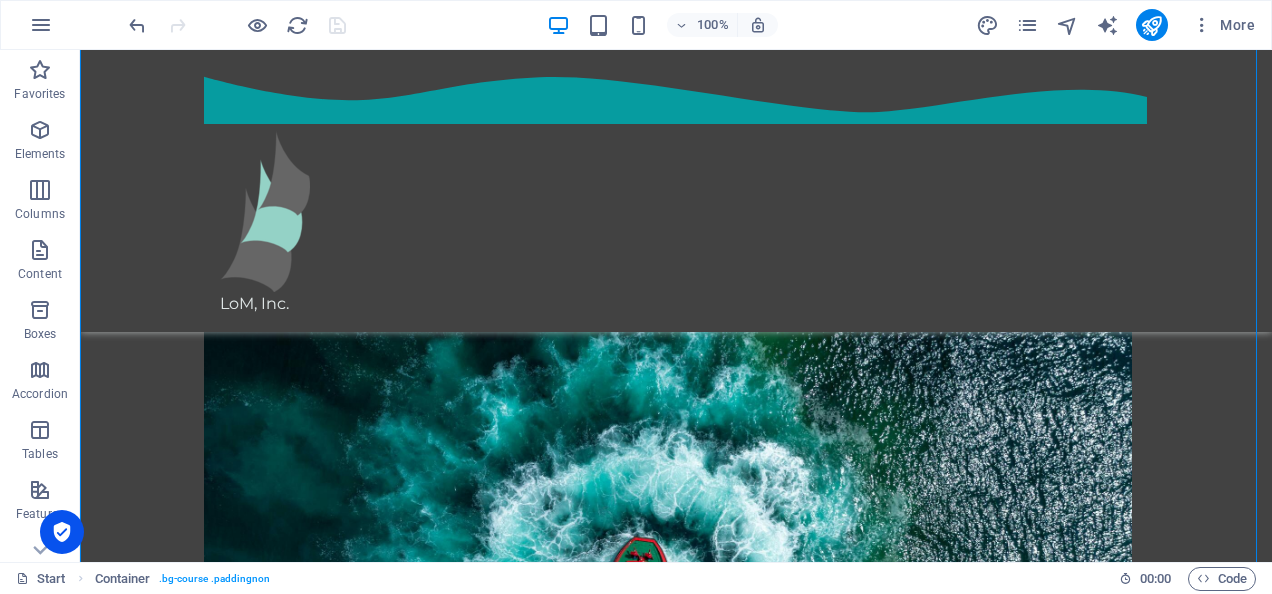 scroll, scrollTop: 3082, scrollLeft: 0, axis: vertical 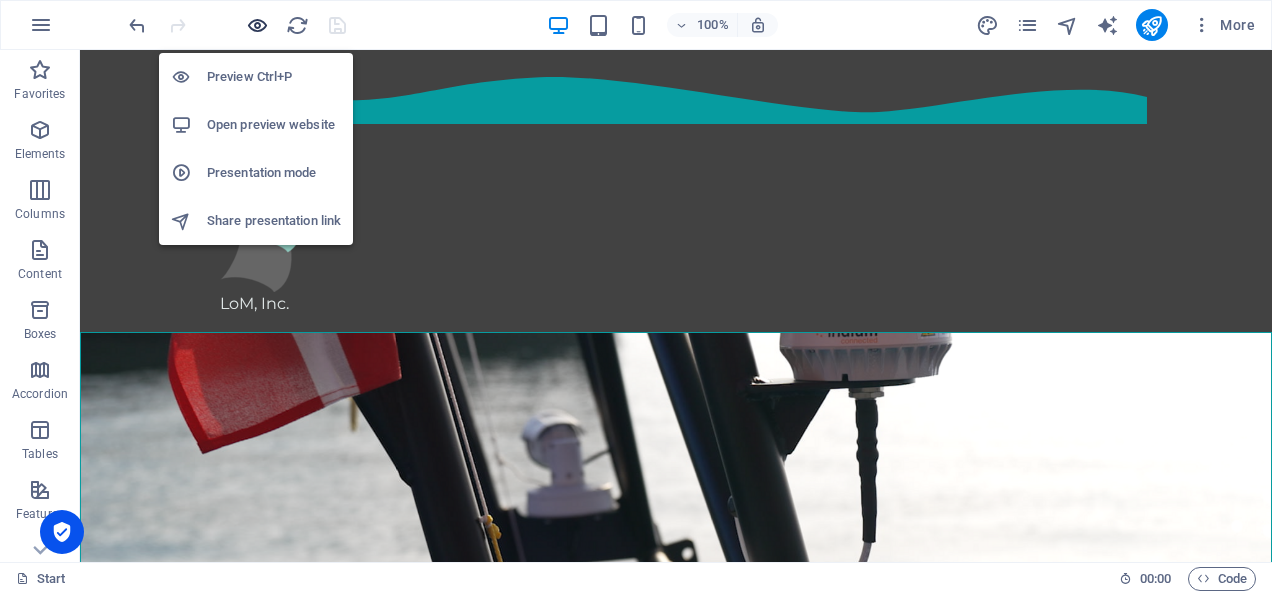 click at bounding box center [257, 25] 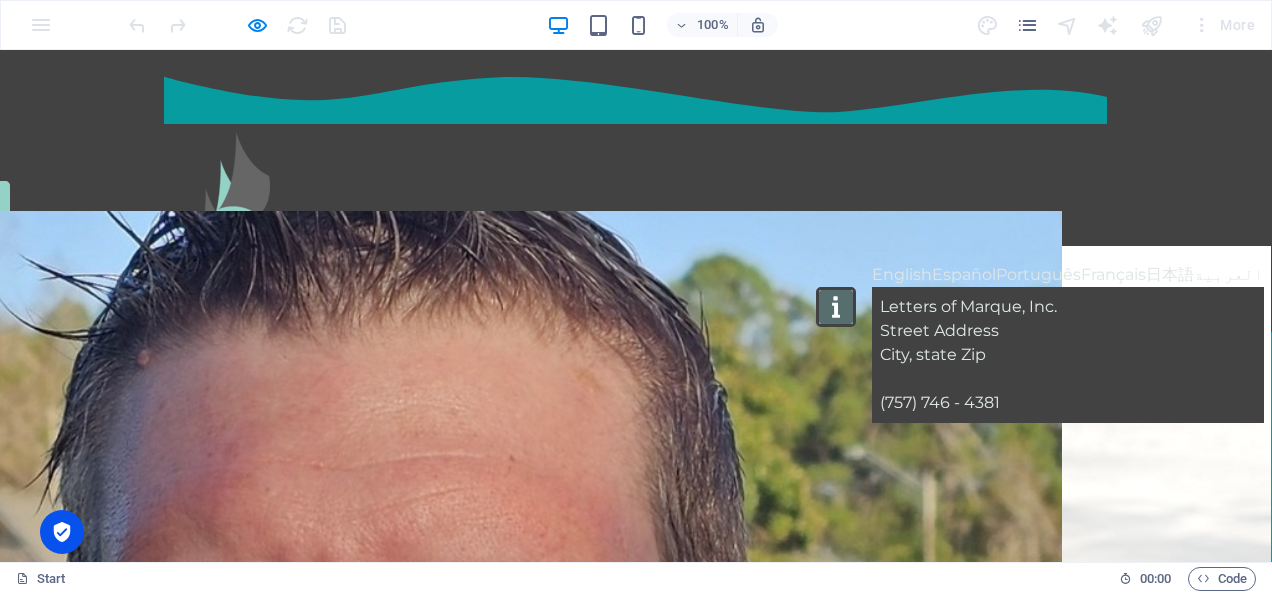 click on "Letters of Marque, Inc." at bounding box center (968, 306) 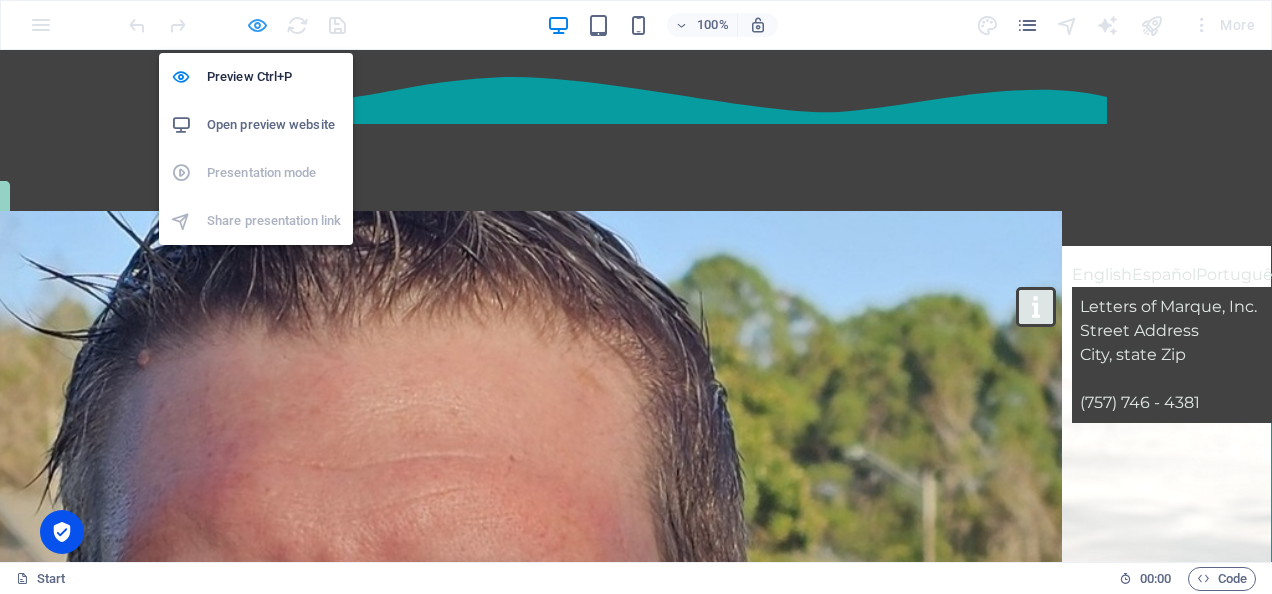 click at bounding box center (257, 25) 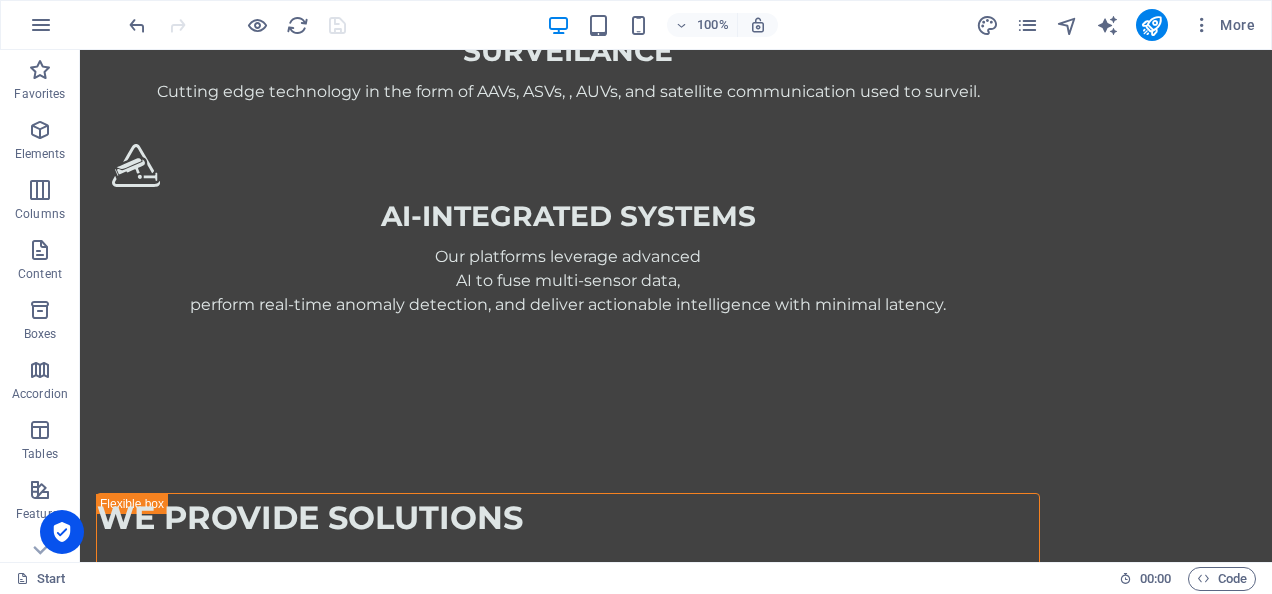 scroll, scrollTop: 4857, scrollLeft: 0, axis: vertical 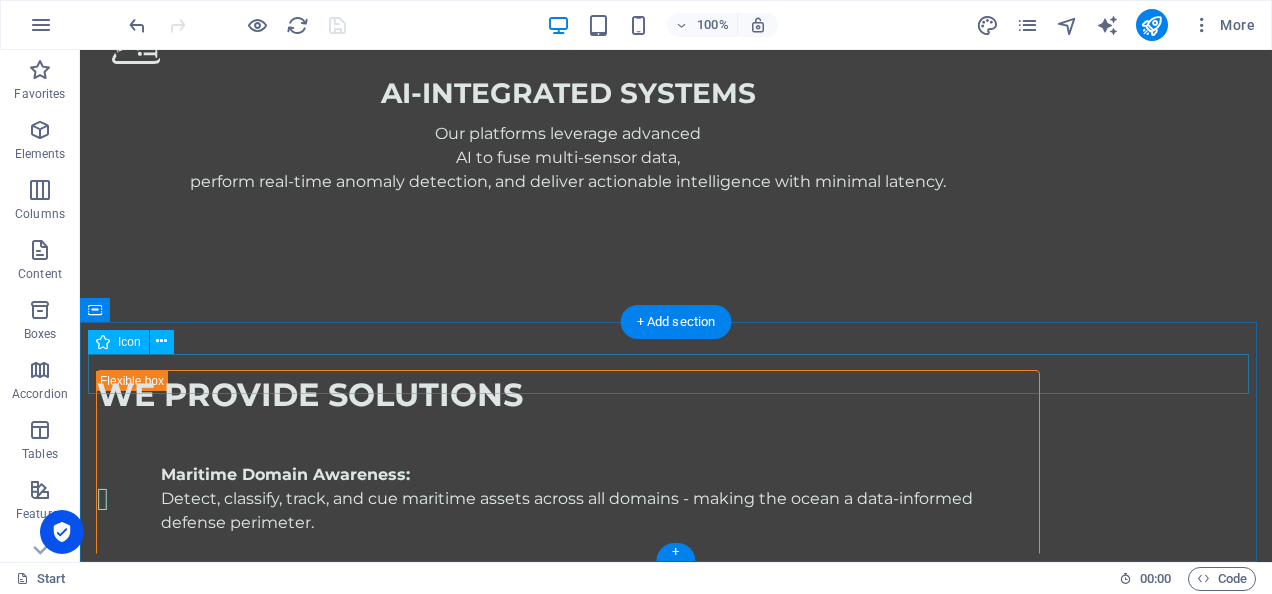 click at bounding box center [676, 3302] 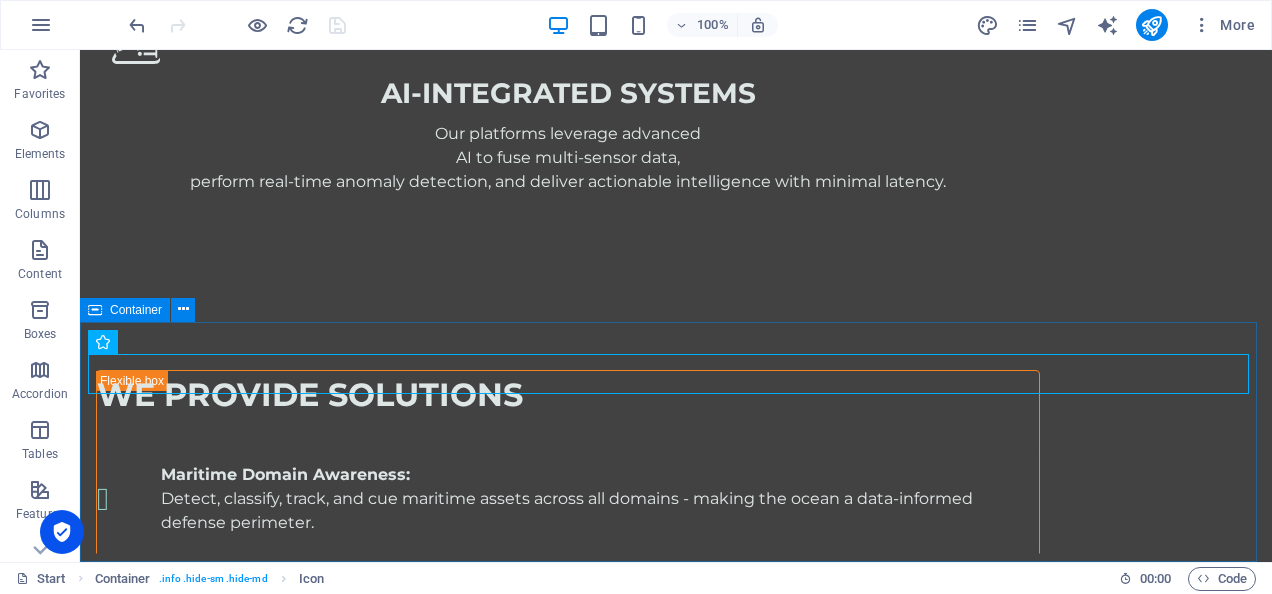 click on "Container" at bounding box center [136, 310] 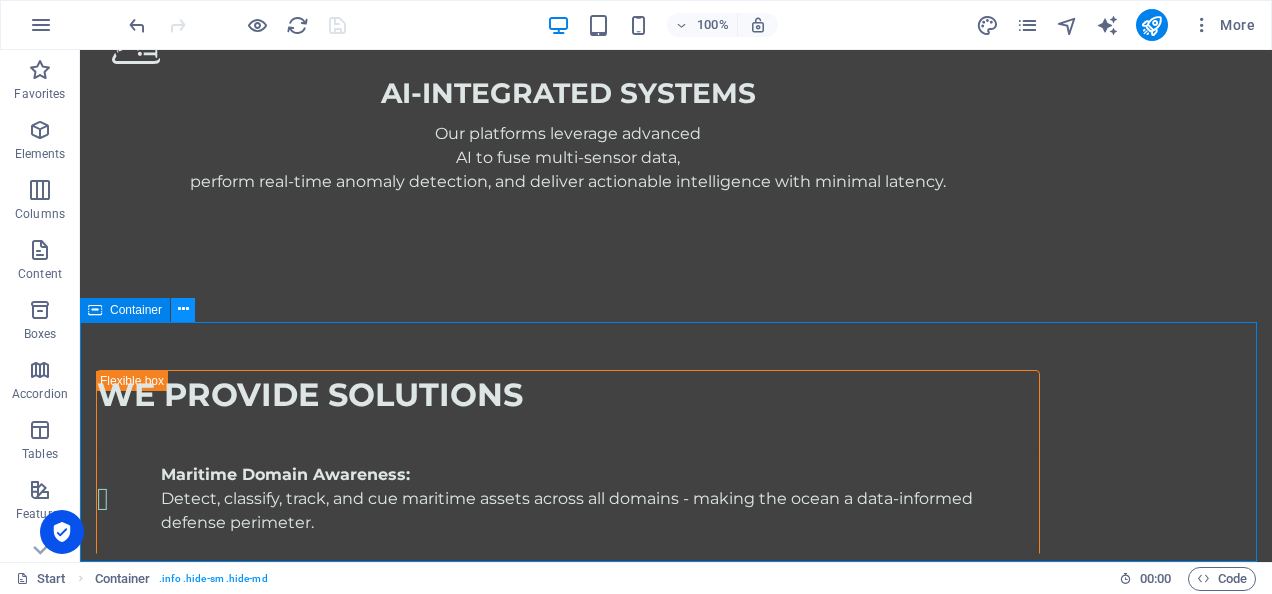 click at bounding box center [183, 310] 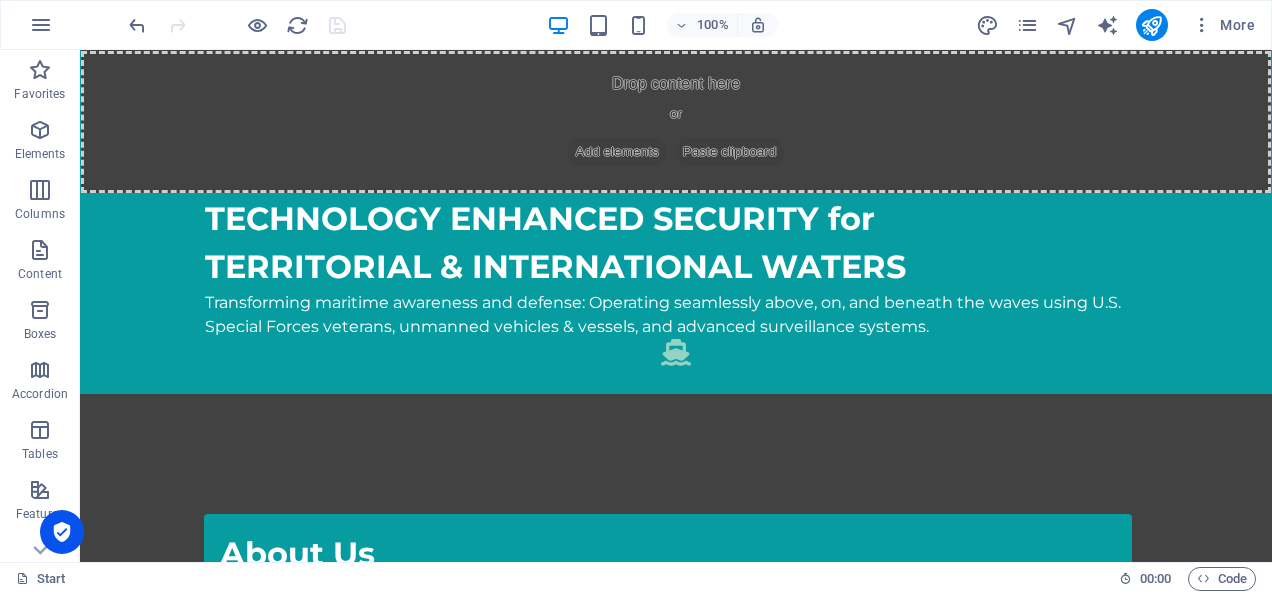 scroll, scrollTop: 0, scrollLeft: 0, axis: both 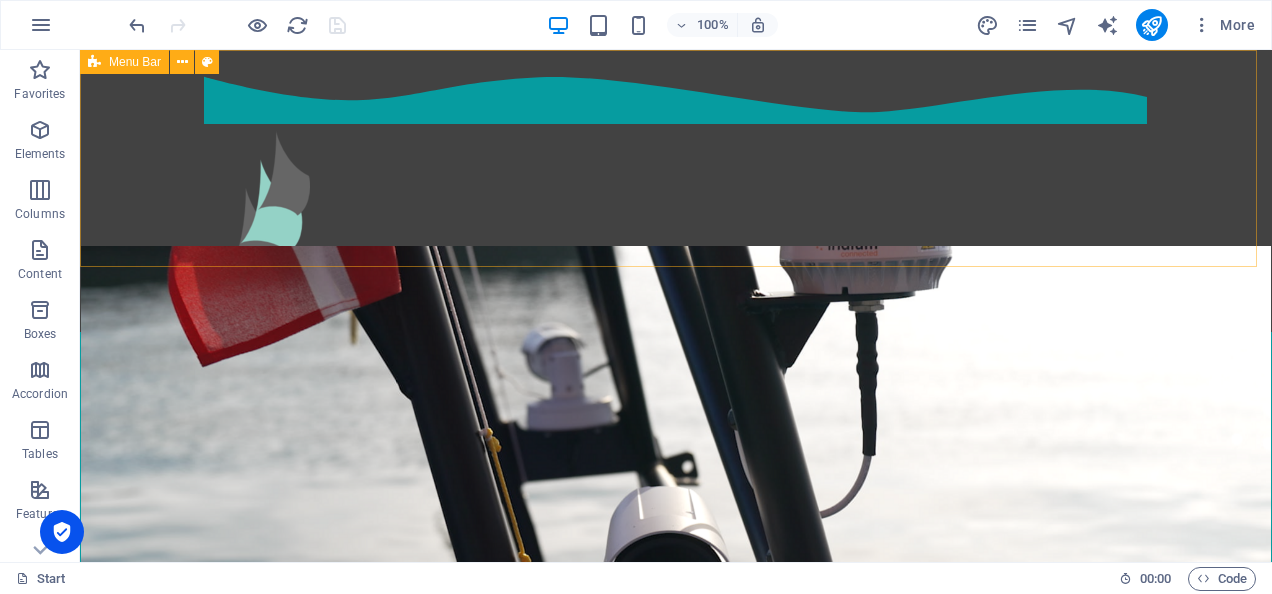 click at bounding box center (94, 62) 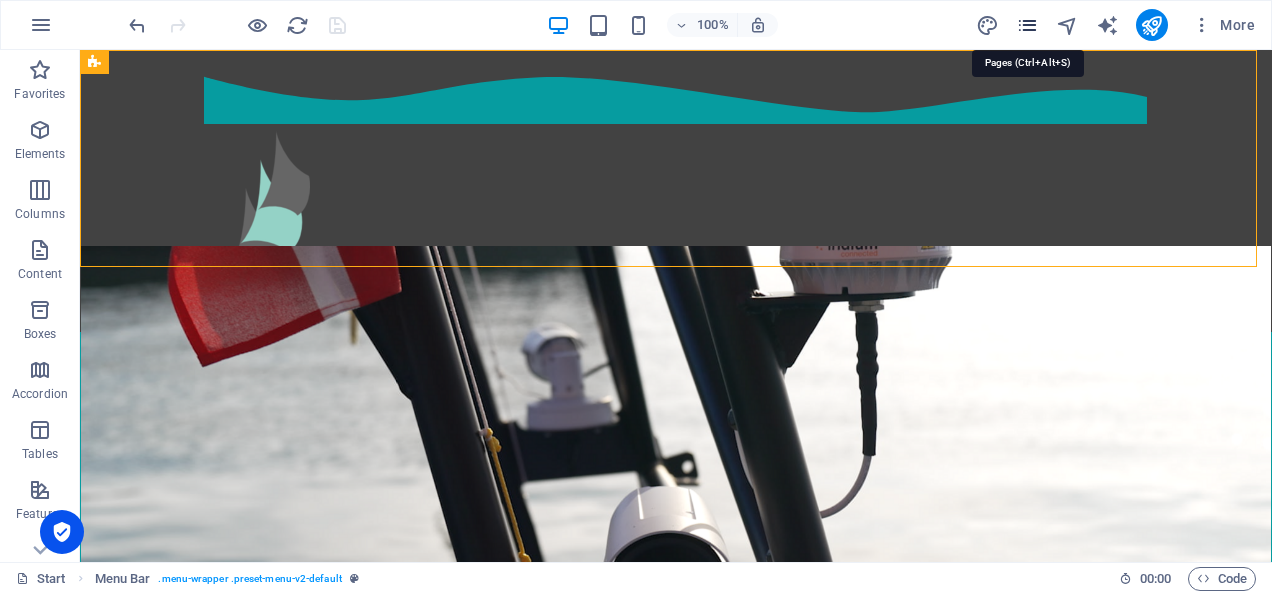 click at bounding box center [1027, 25] 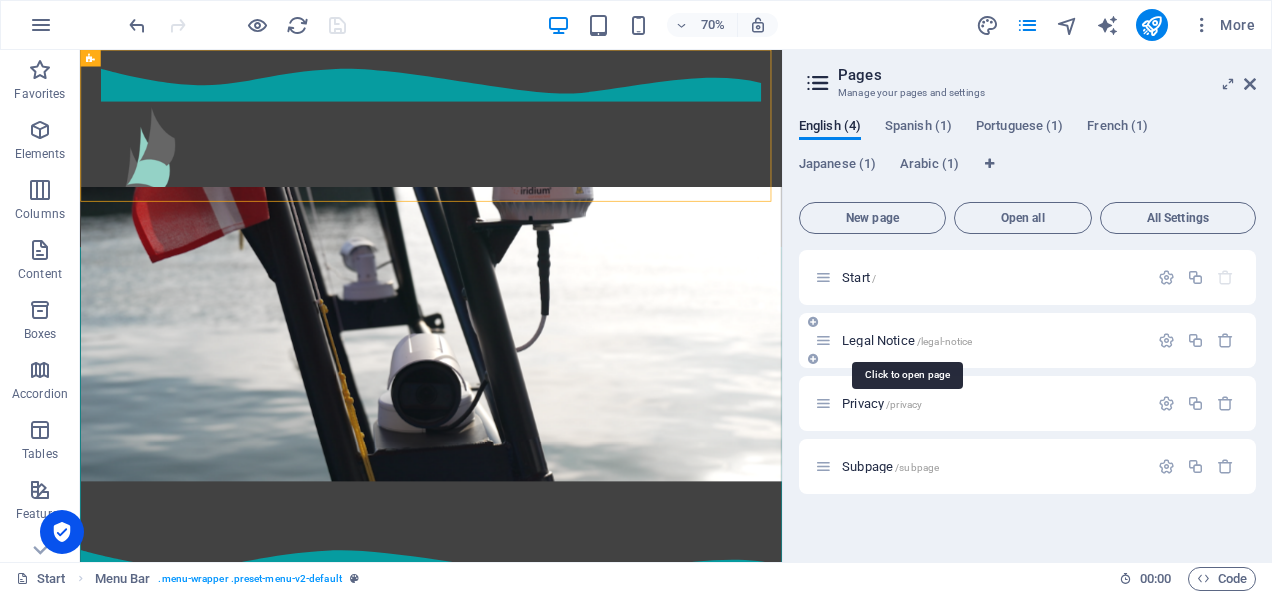 click on "/legal-notice" at bounding box center (945, 341) 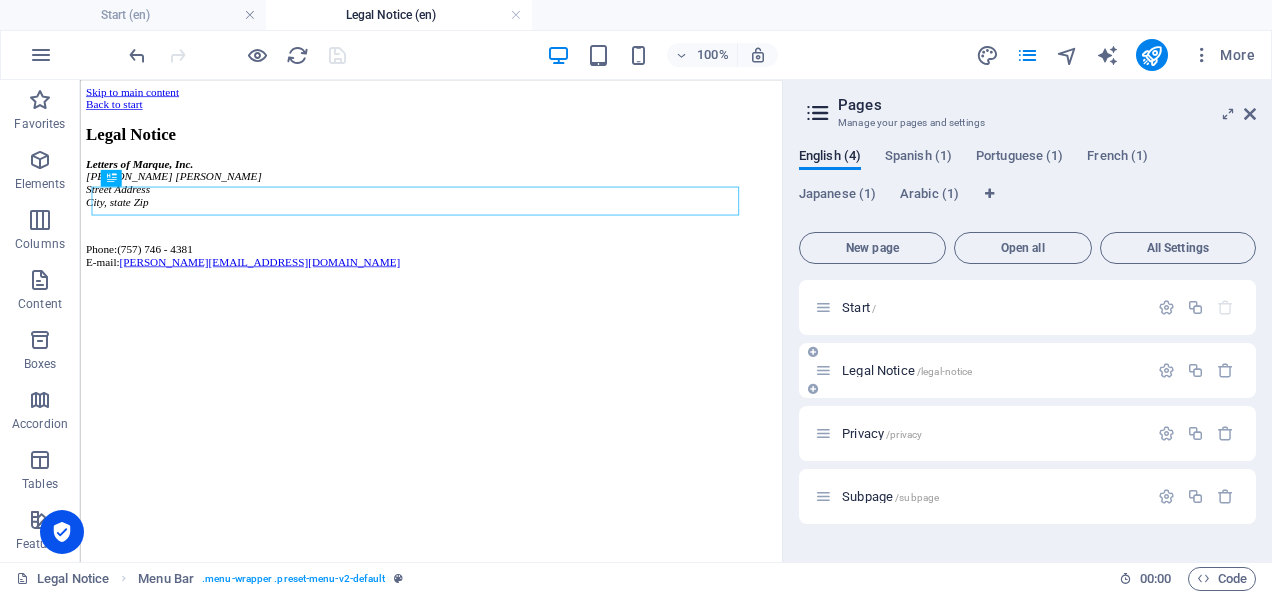 scroll, scrollTop: 0, scrollLeft: 0, axis: both 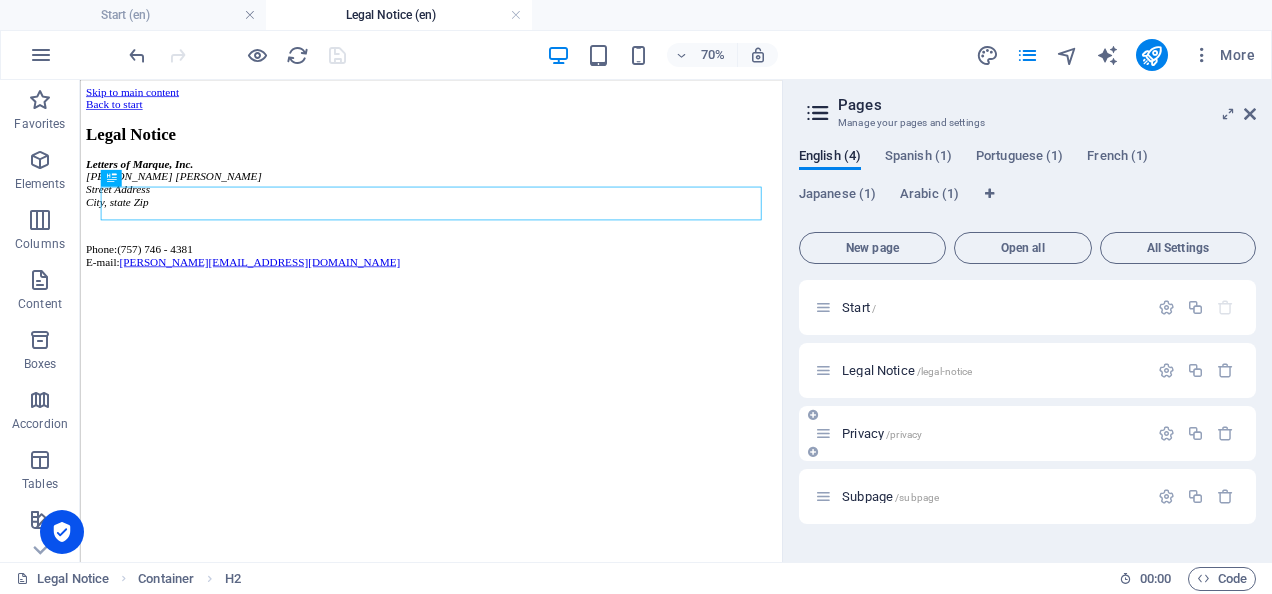 click on "Privacy /privacy" at bounding box center [882, 433] 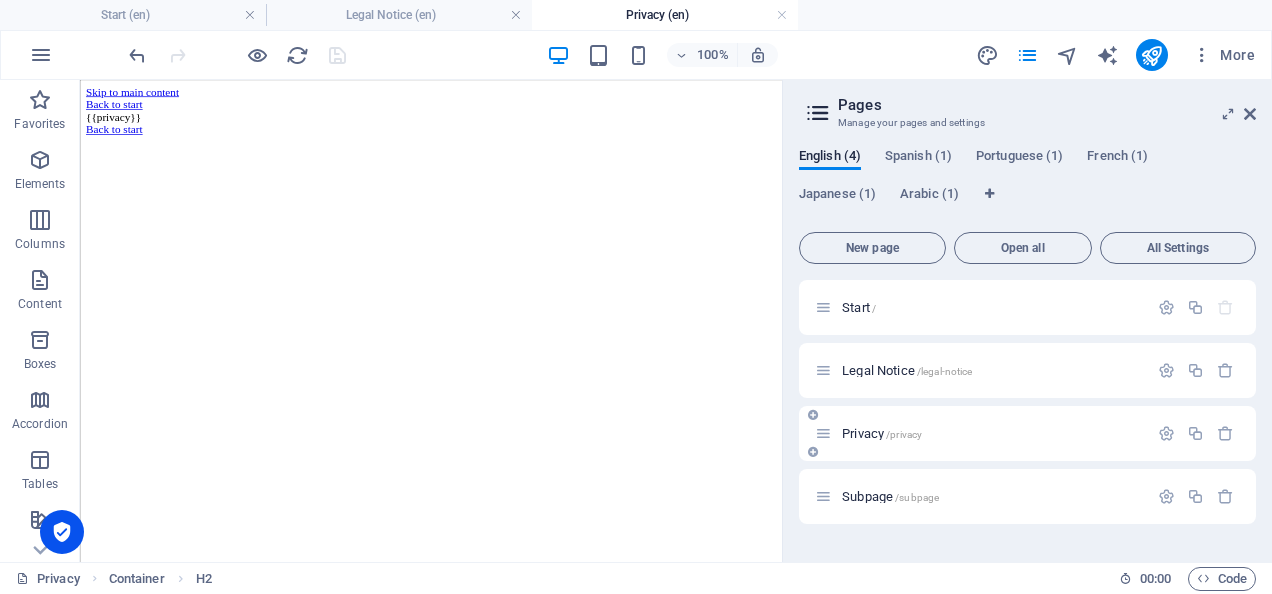 scroll, scrollTop: 0, scrollLeft: 0, axis: both 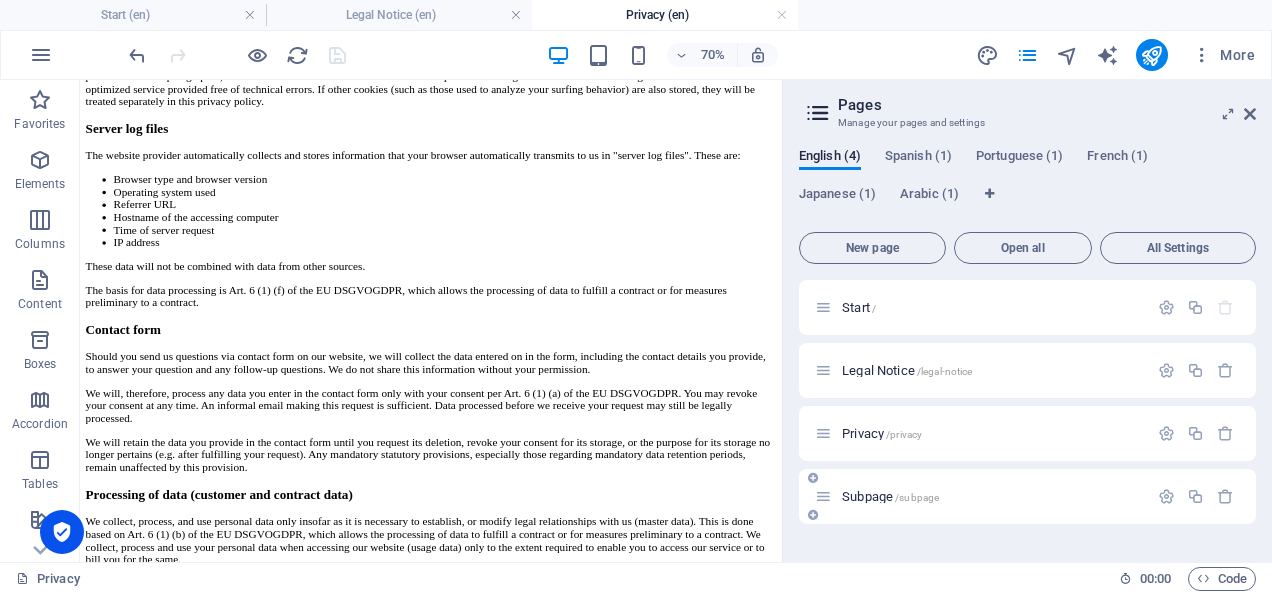 click on "Subpage /subpage" at bounding box center [992, 496] 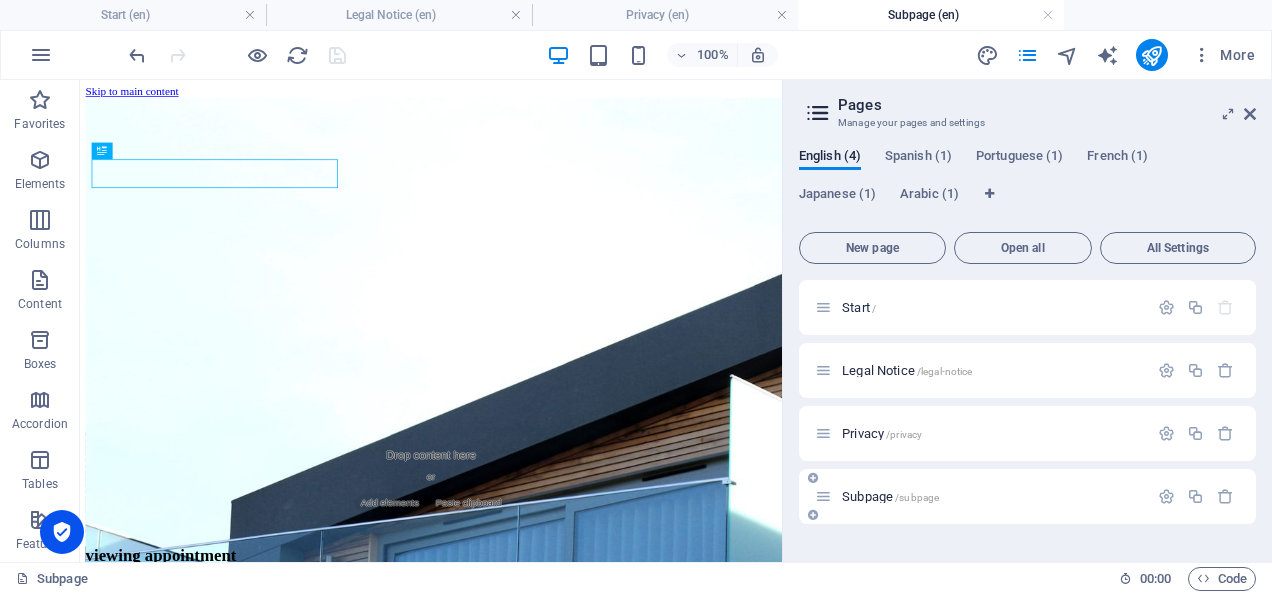 scroll, scrollTop: 0, scrollLeft: 0, axis: both 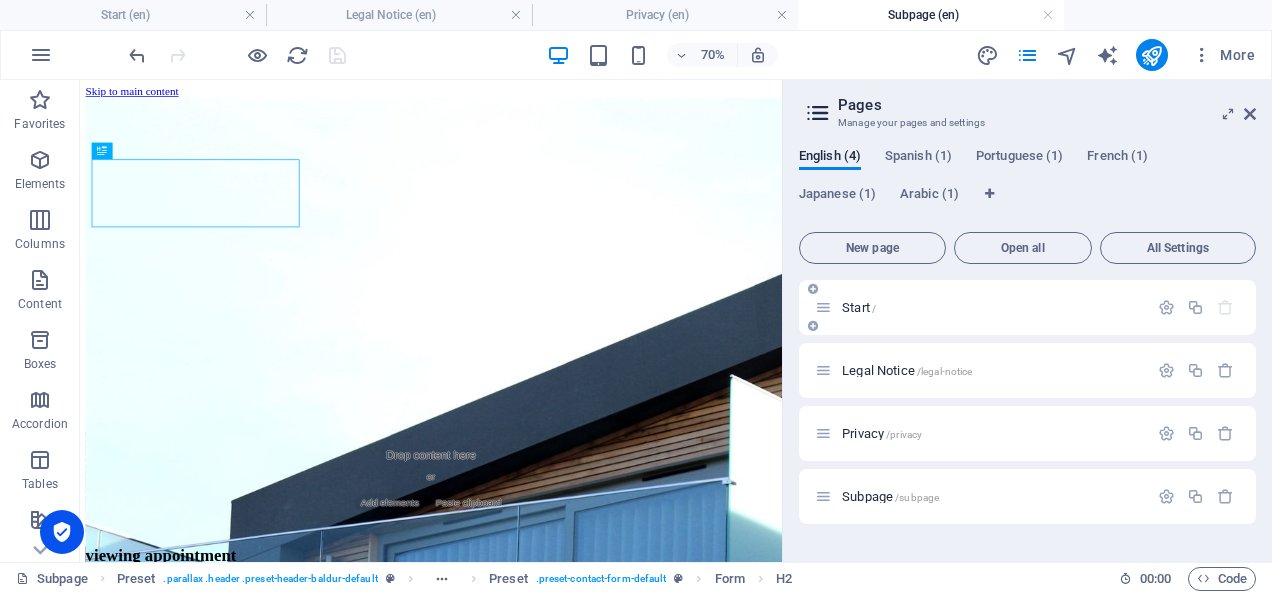 click on "Start /" at bounding box center [981, 307] 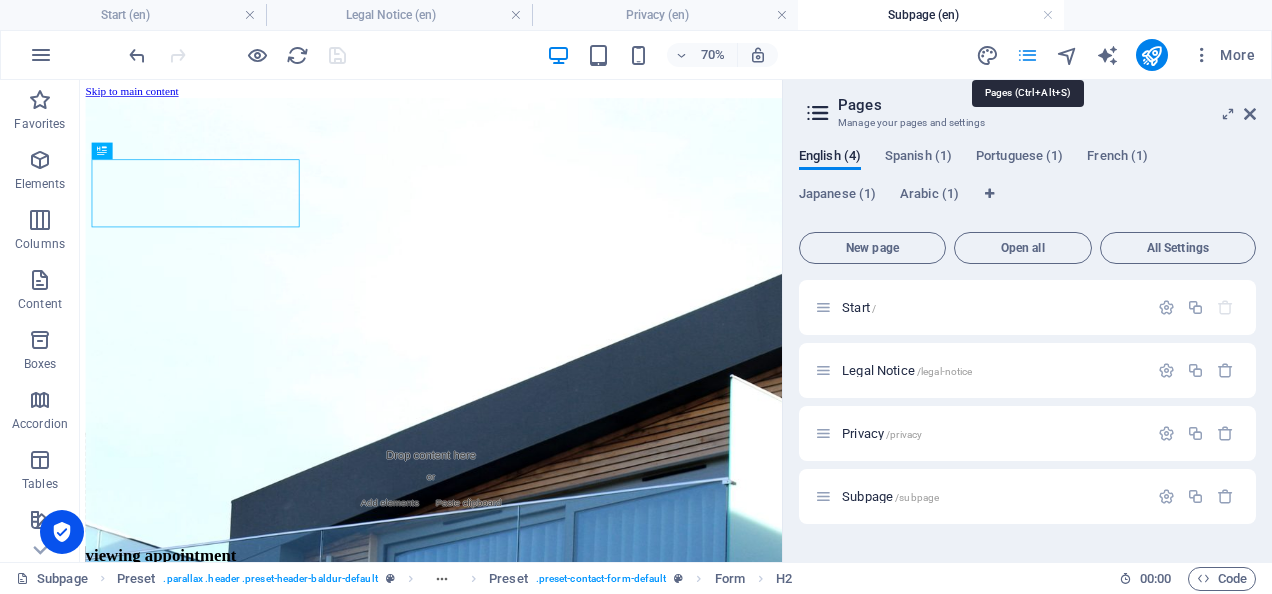 click at bounding box center (1027, 55) 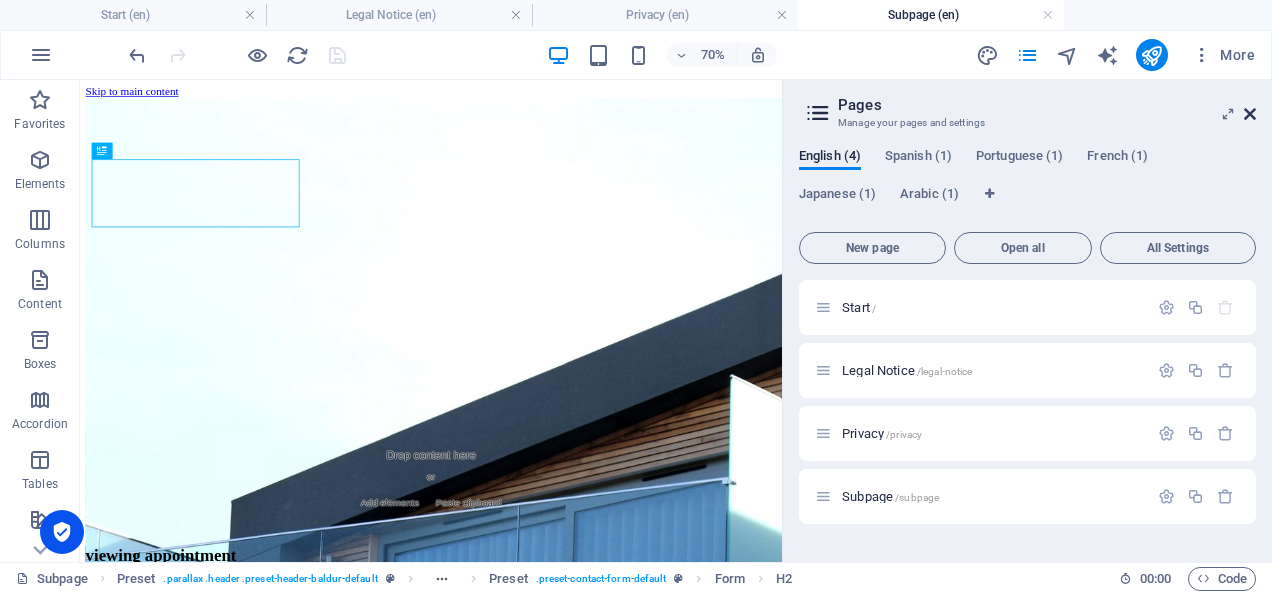 click at bounding box center (1250, 114) 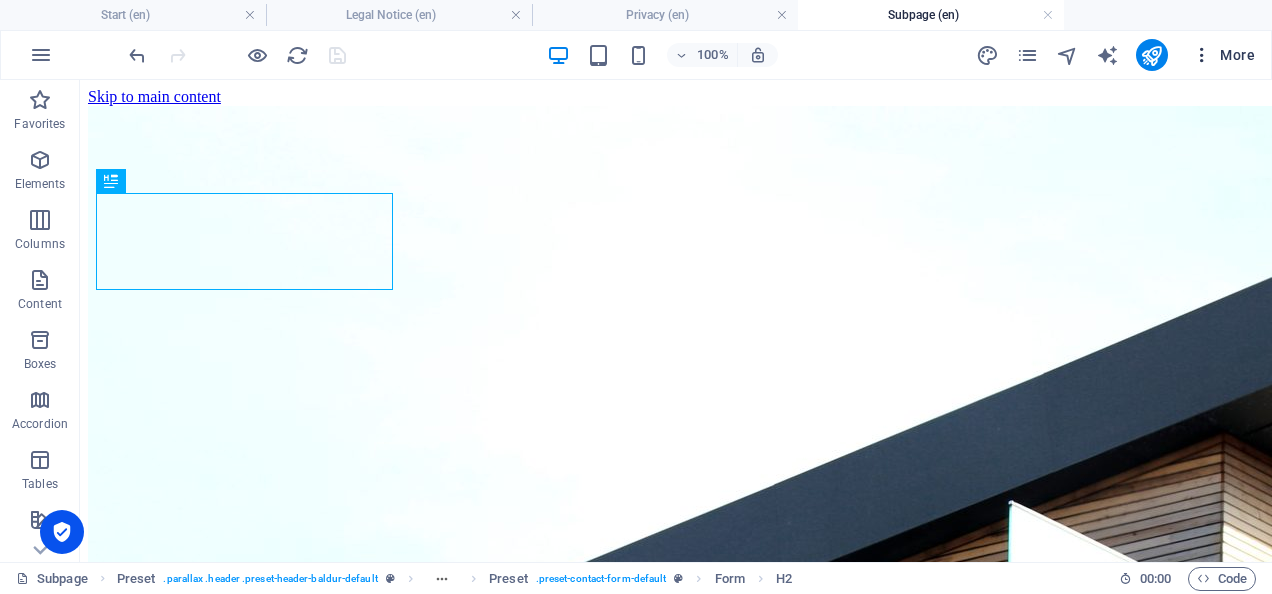 click at bounding box center (1202, 55) 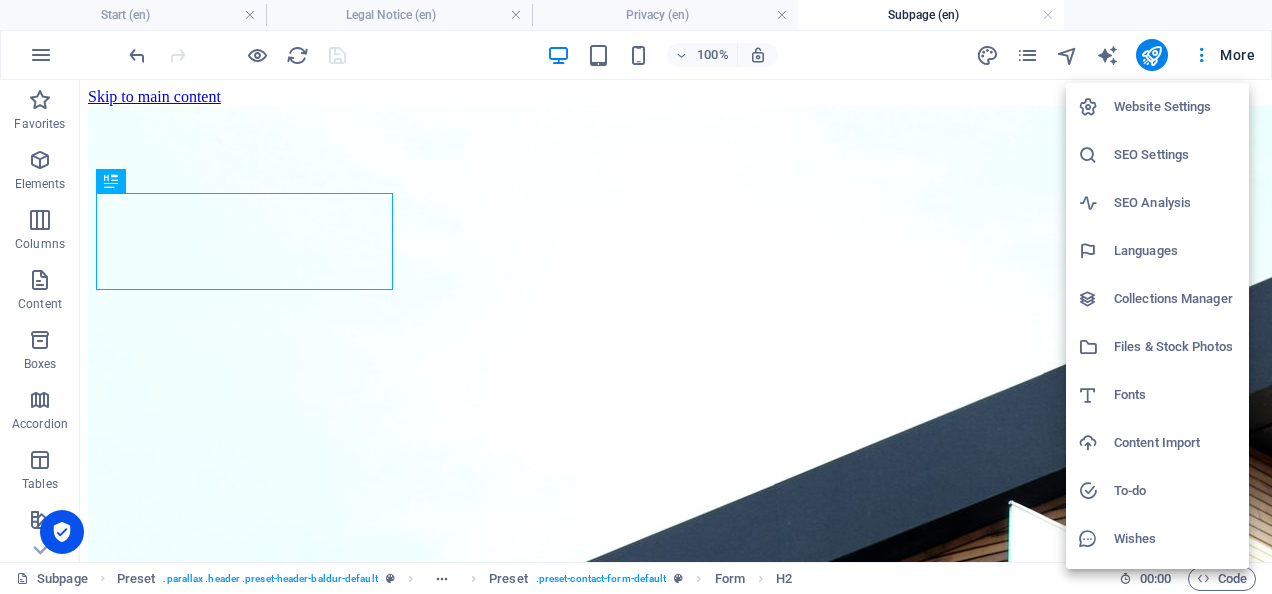 click at bounding box center [636, 297] 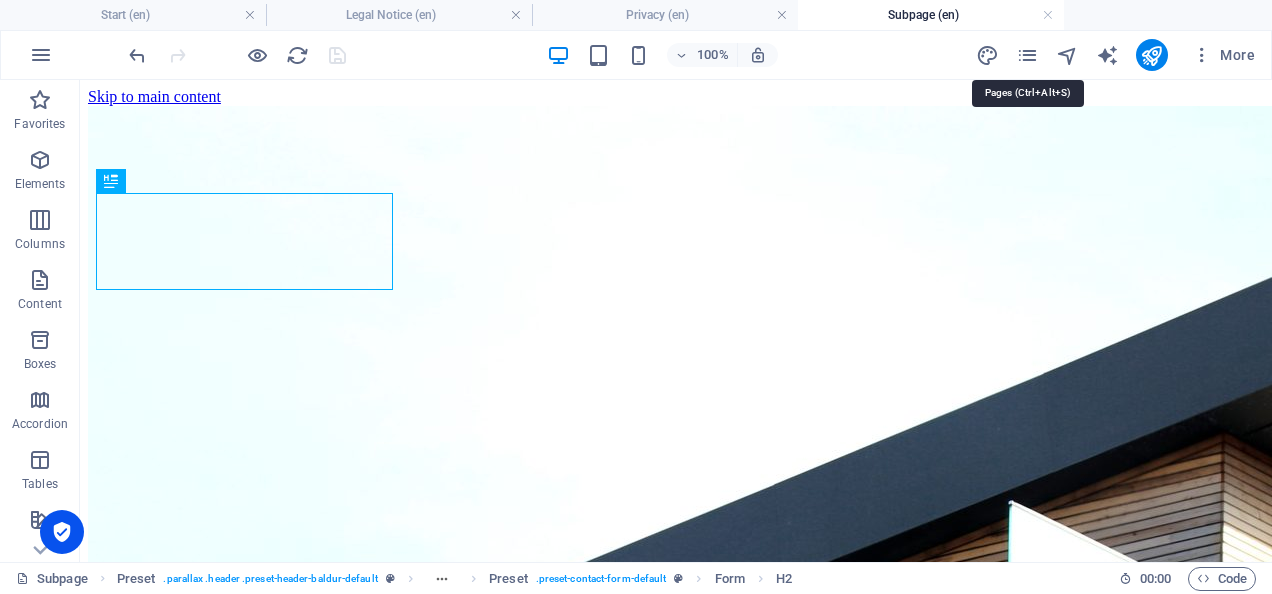 click at bounding box center [1027, 55] 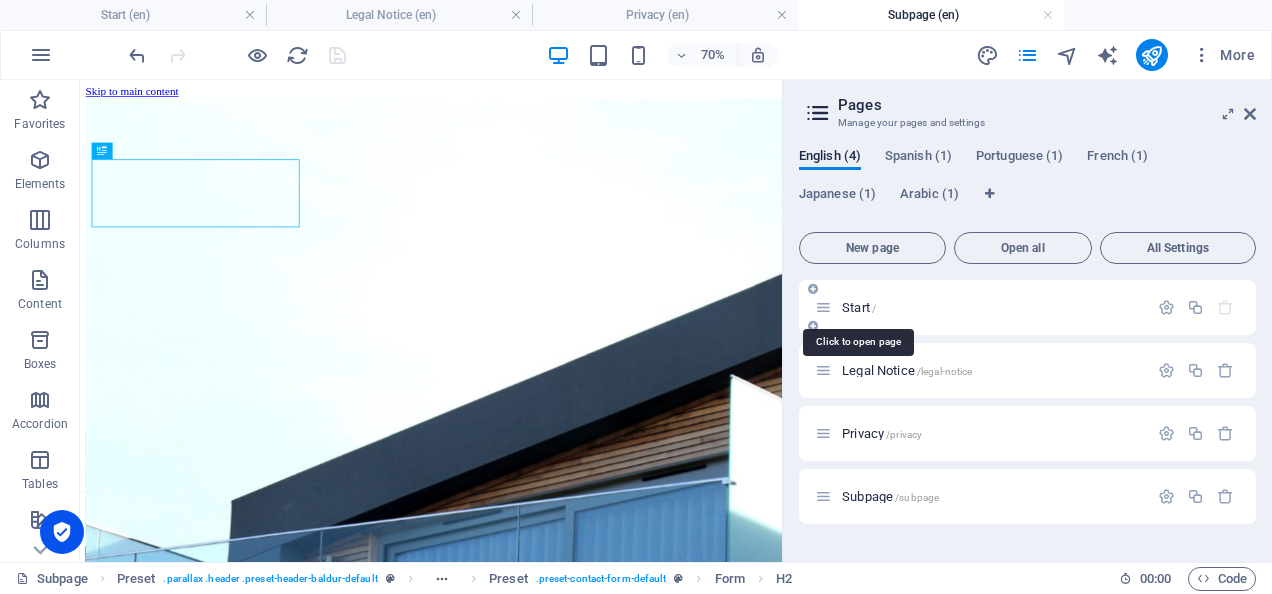 click on "/" at bounding box center [874, 308] 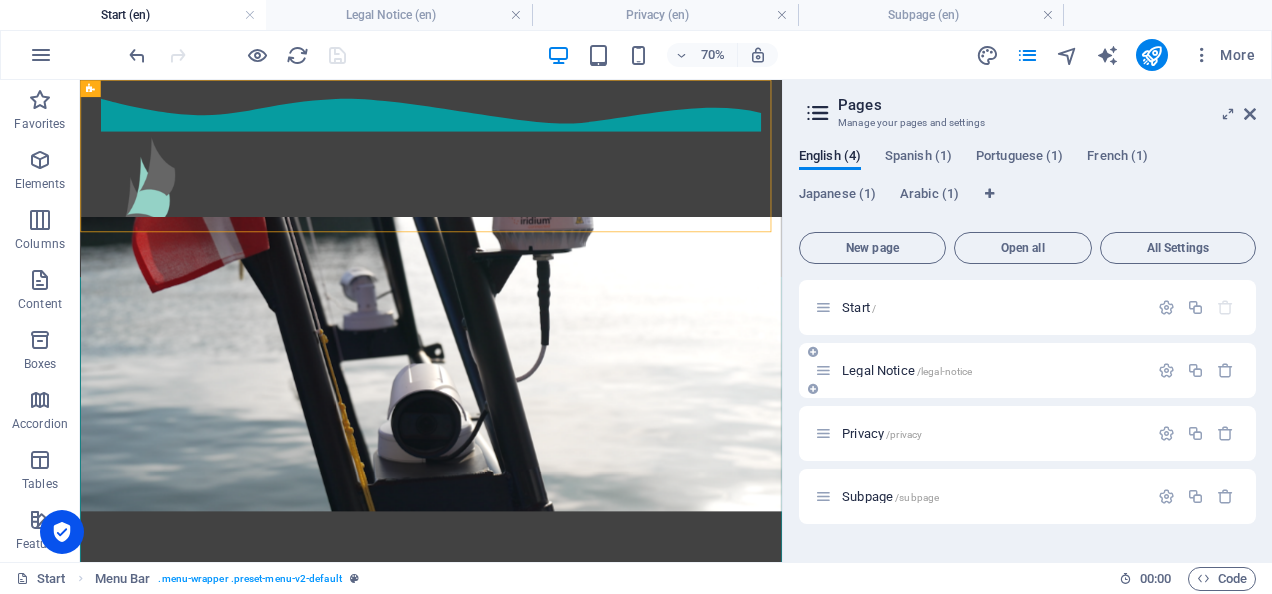 click on "/legal-notice" at bounding box center (945, 371) 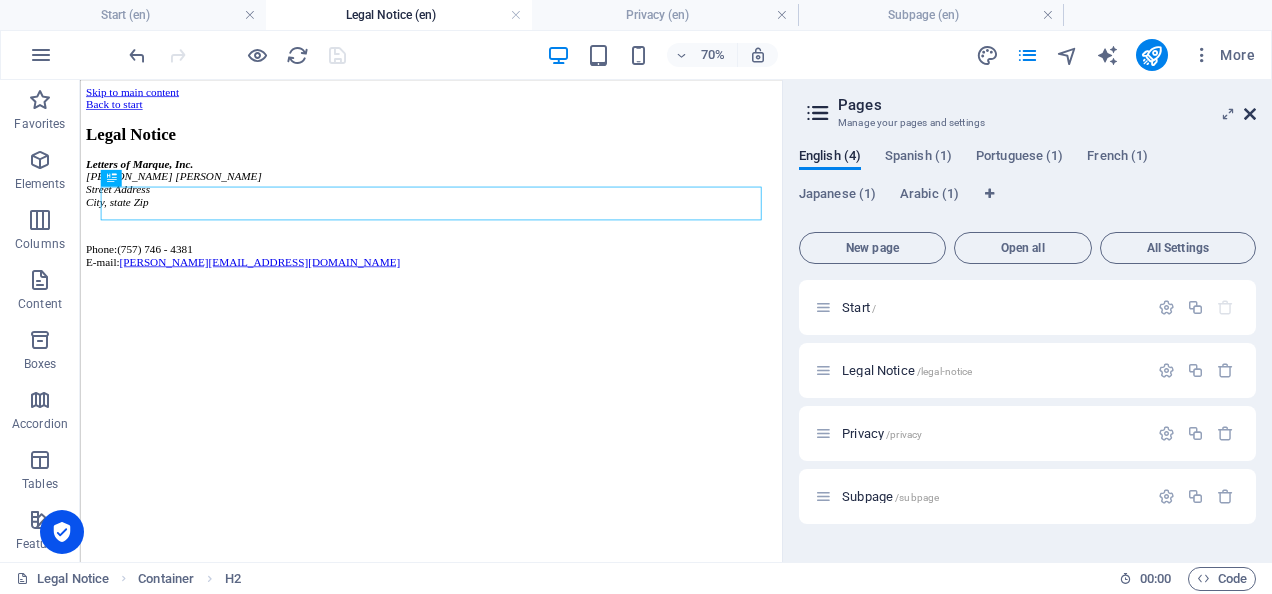 click at bounding box center [1250, 114] 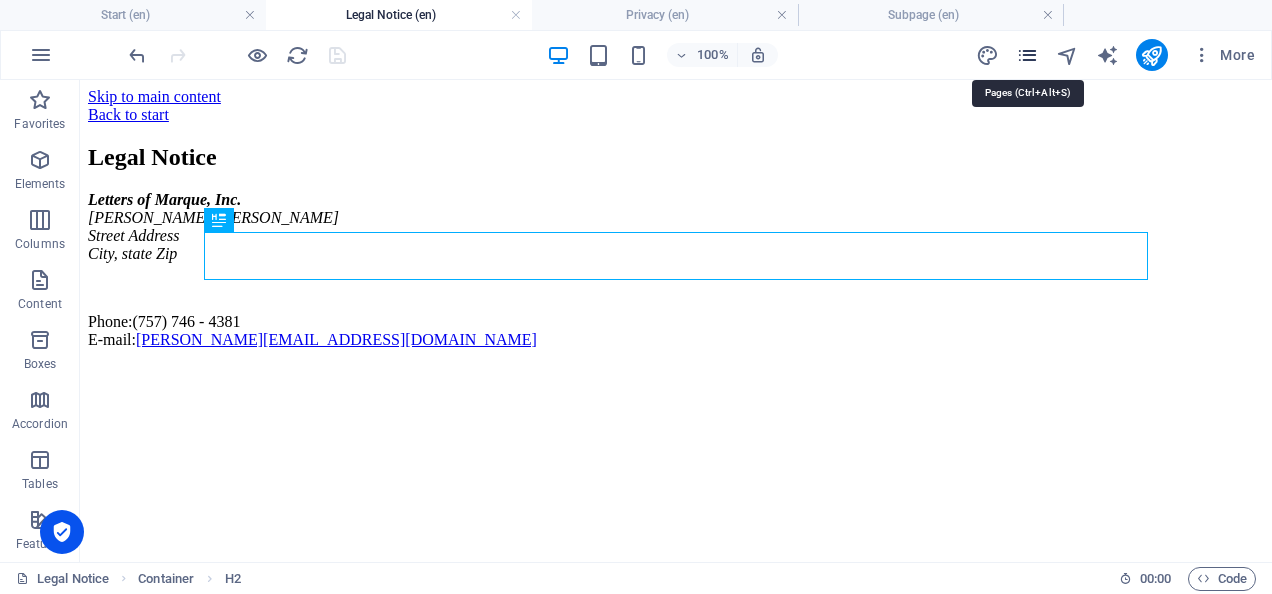 click at bounding box center (1027, 55) 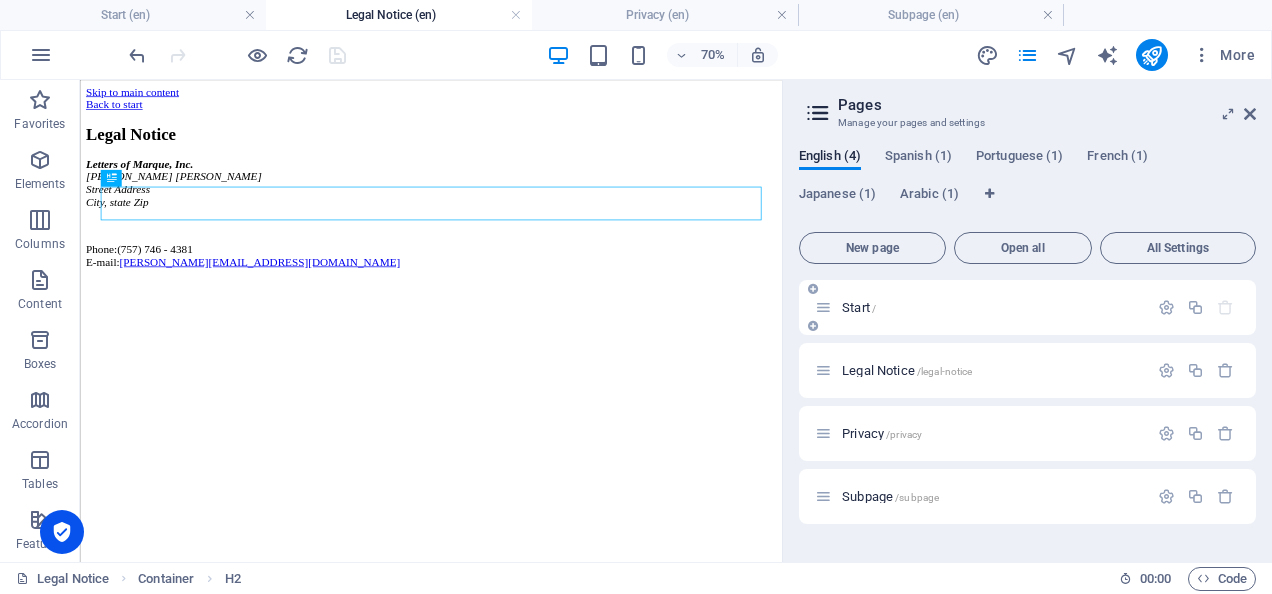 click on "Start /" at bounding box center (992, 307) 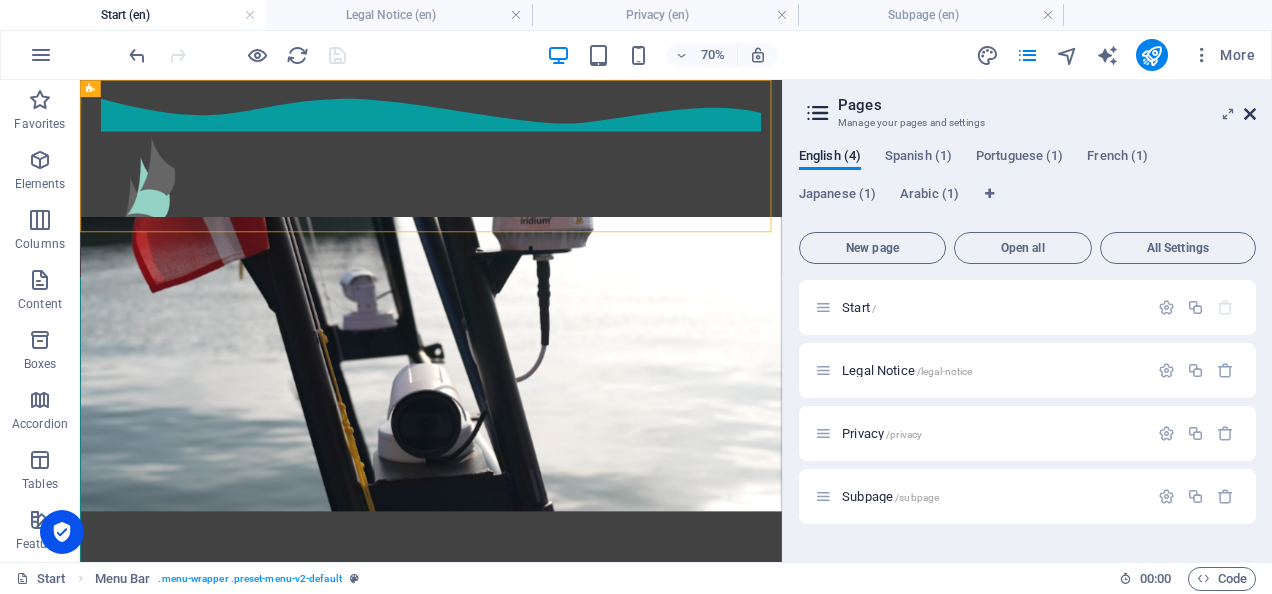 click at bounding box center [1250, 114] 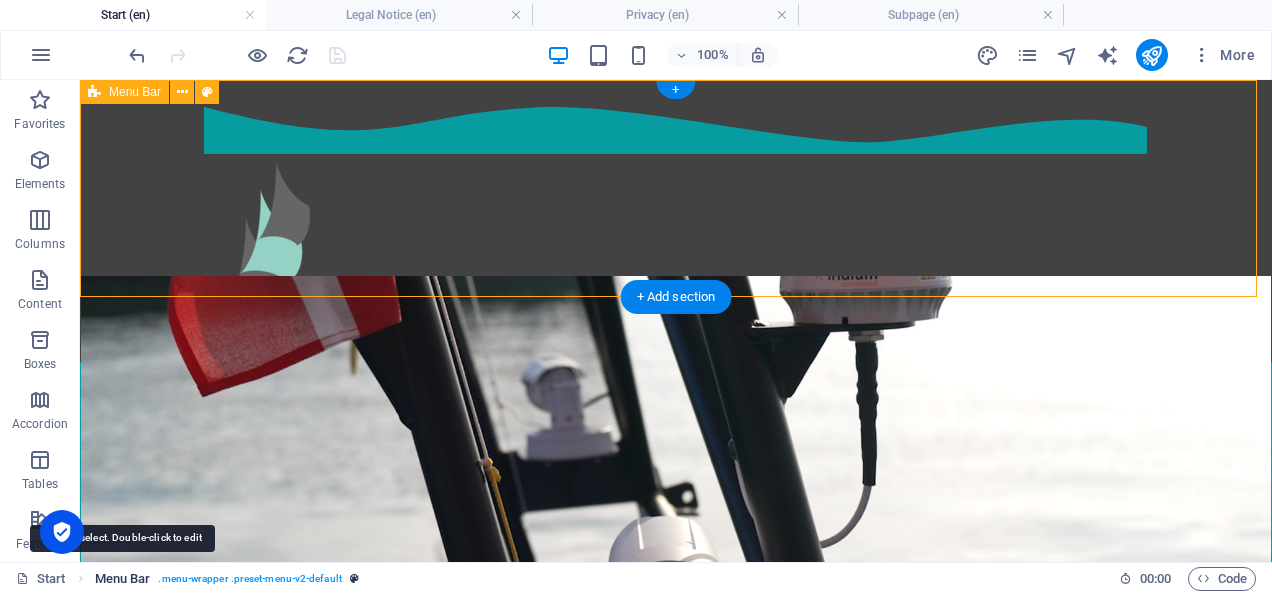 click on "Menu Bar" at bounding box center [123, 579] 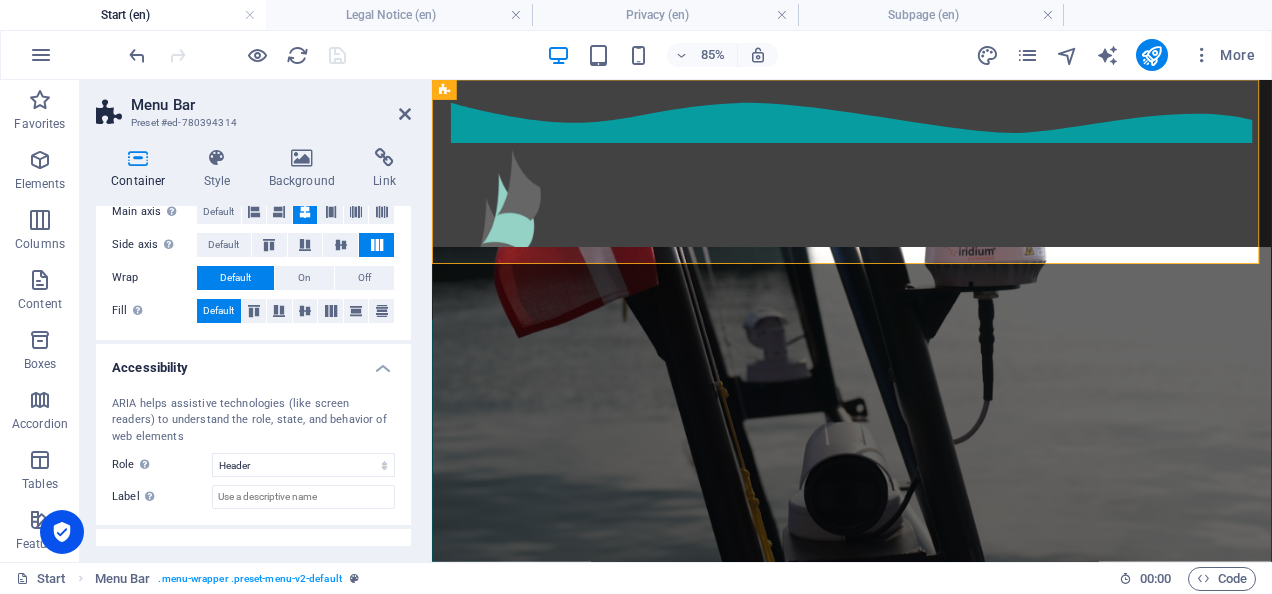 scroll, scrollTop: 433, scrollLeft: 0, axis: vertical 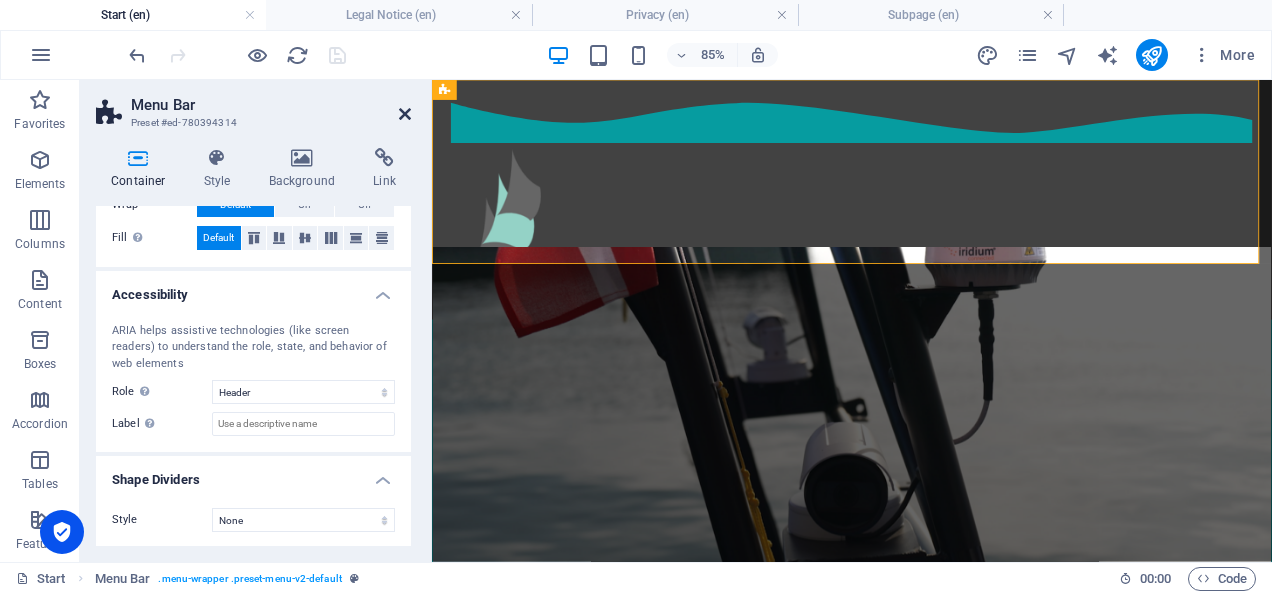click at bounding box center (405, 114) 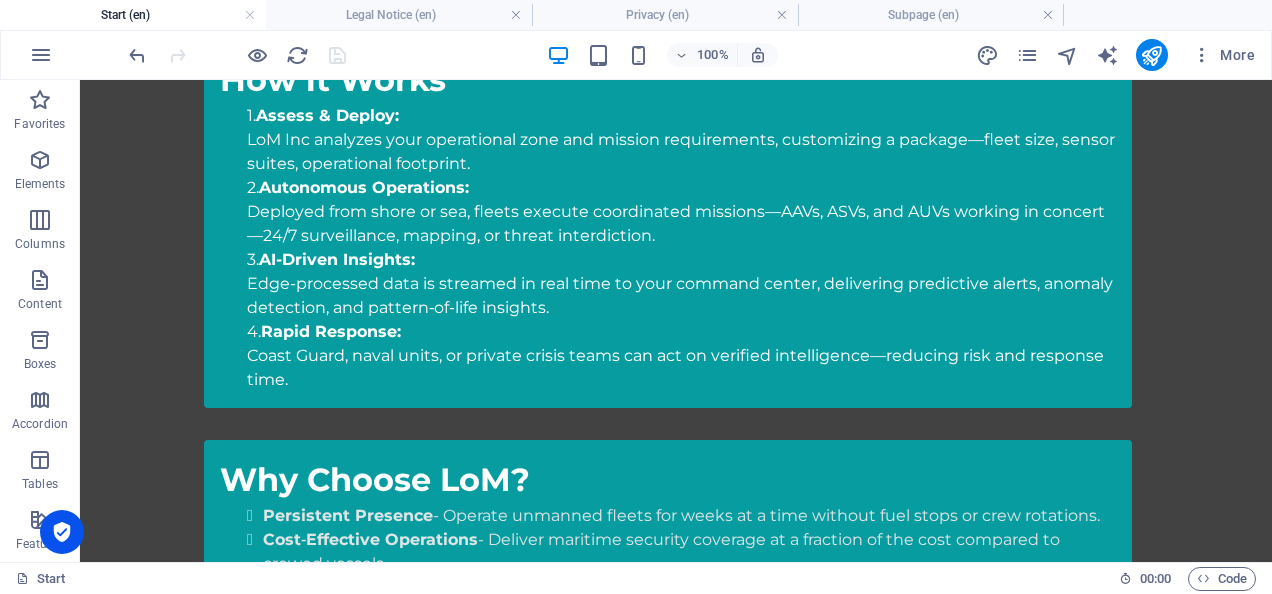 scroll, scrollTop: 2842, scrollLeft: 0, axis: vertical 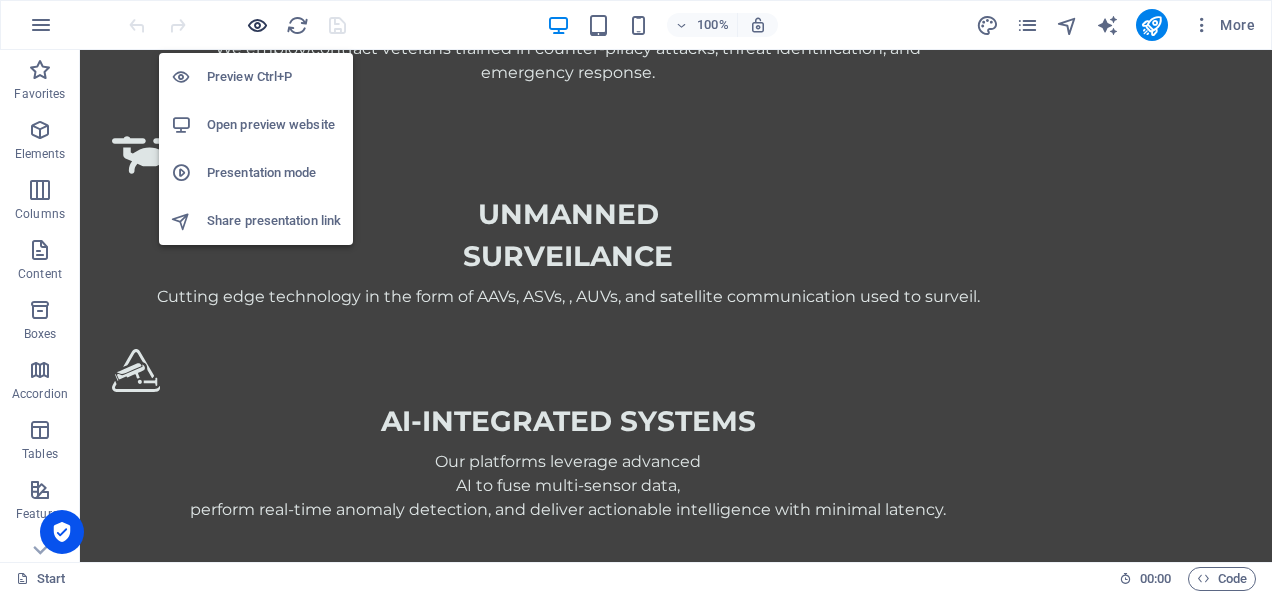 click at bounding box center (257, 25) 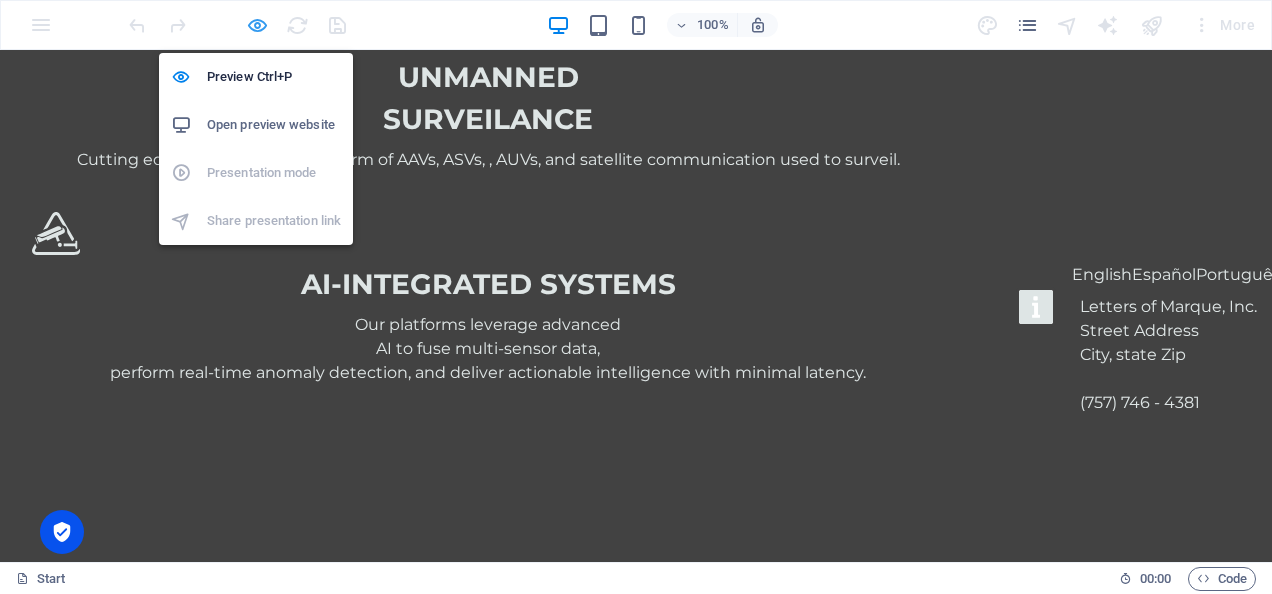 scroll, scrollTop: 3622, scrollLeft: 0, axis: vertical 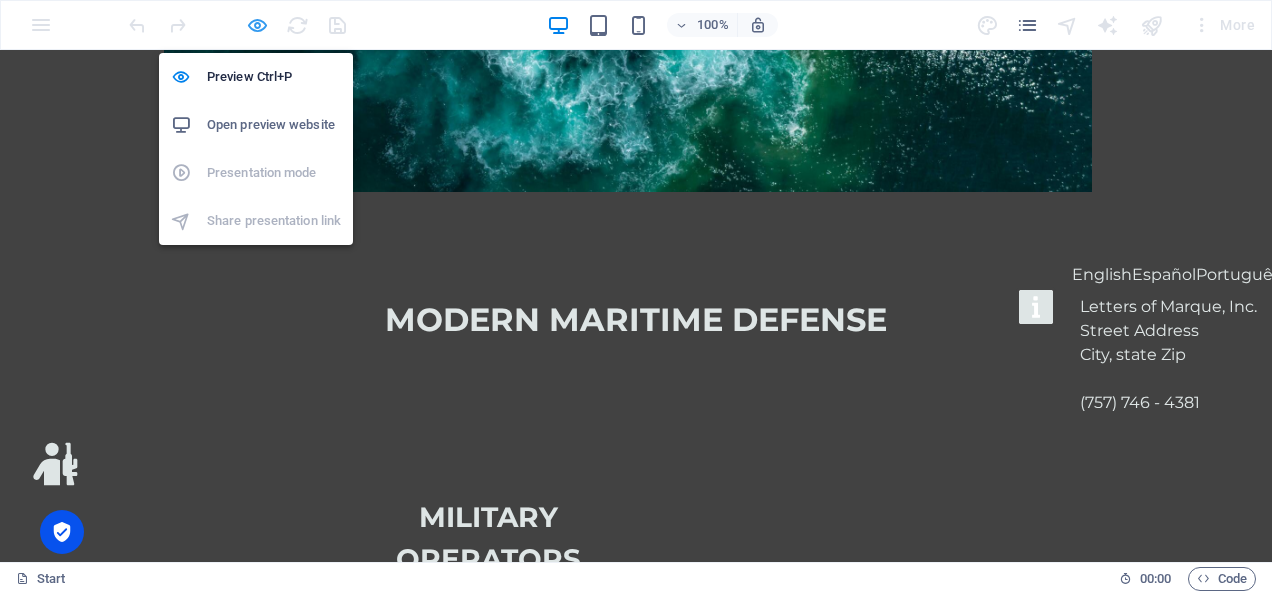 click at bounding box center (257, 25) 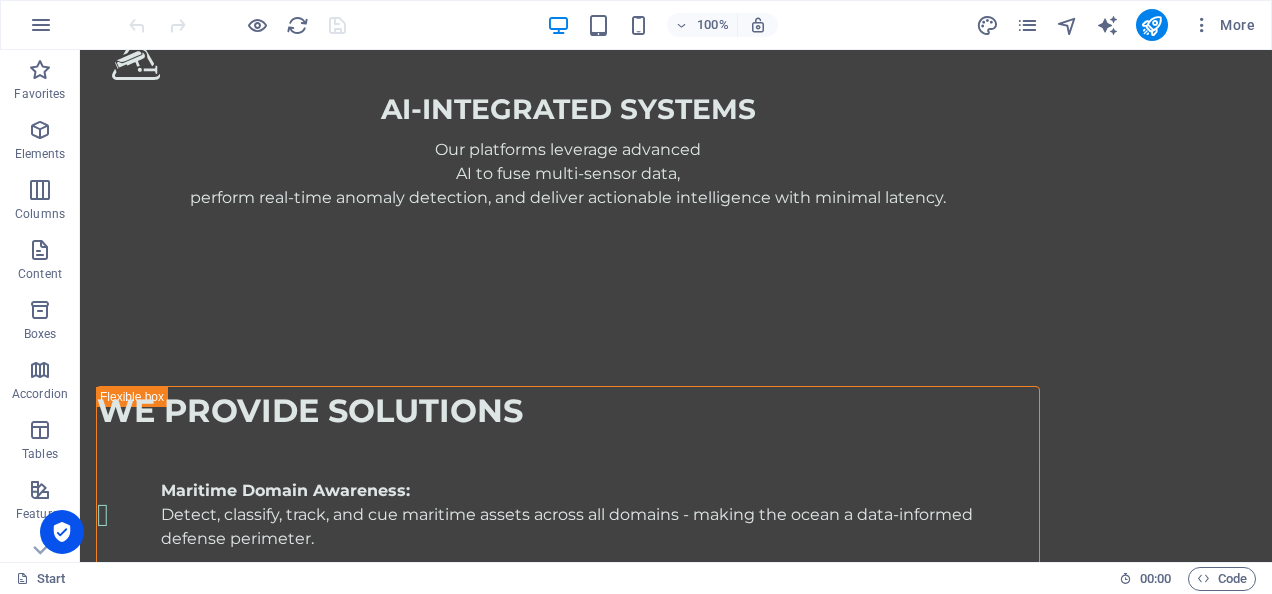 scroll, scrollTop: 4857, scrollLeft: 0, axis: vertical 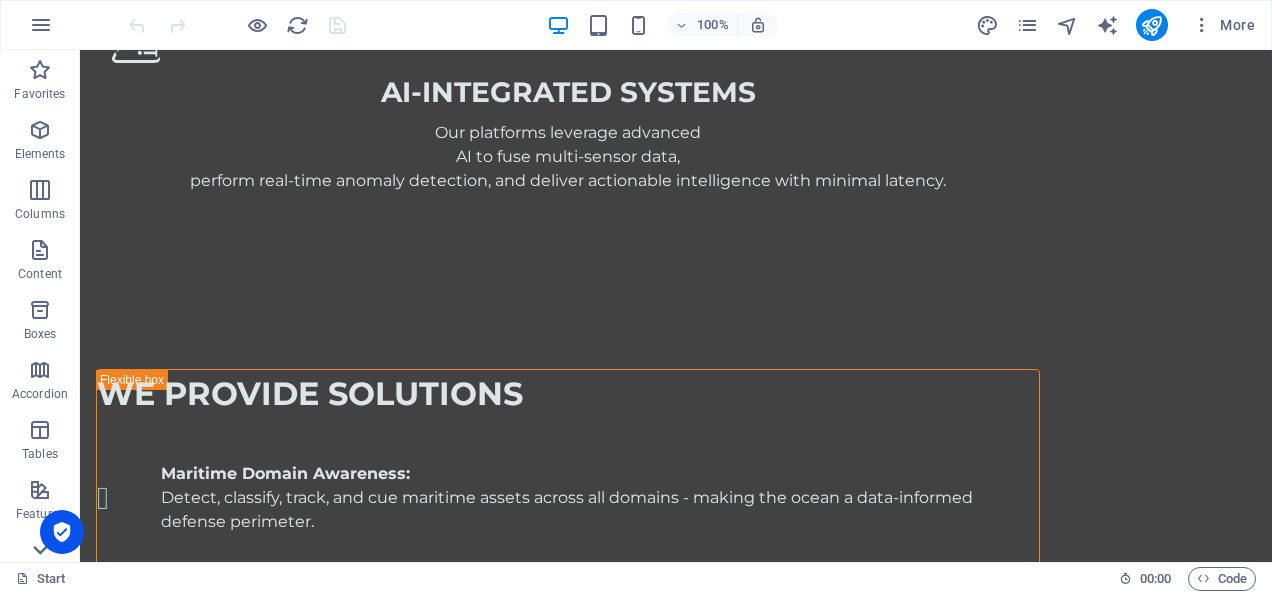 click 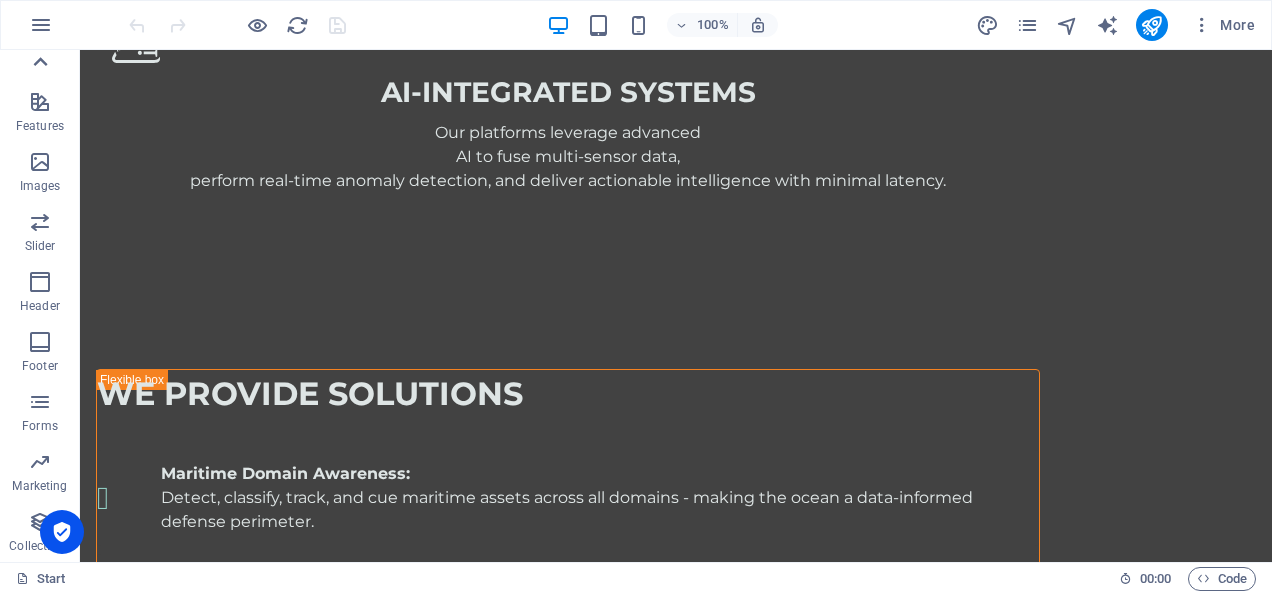 click 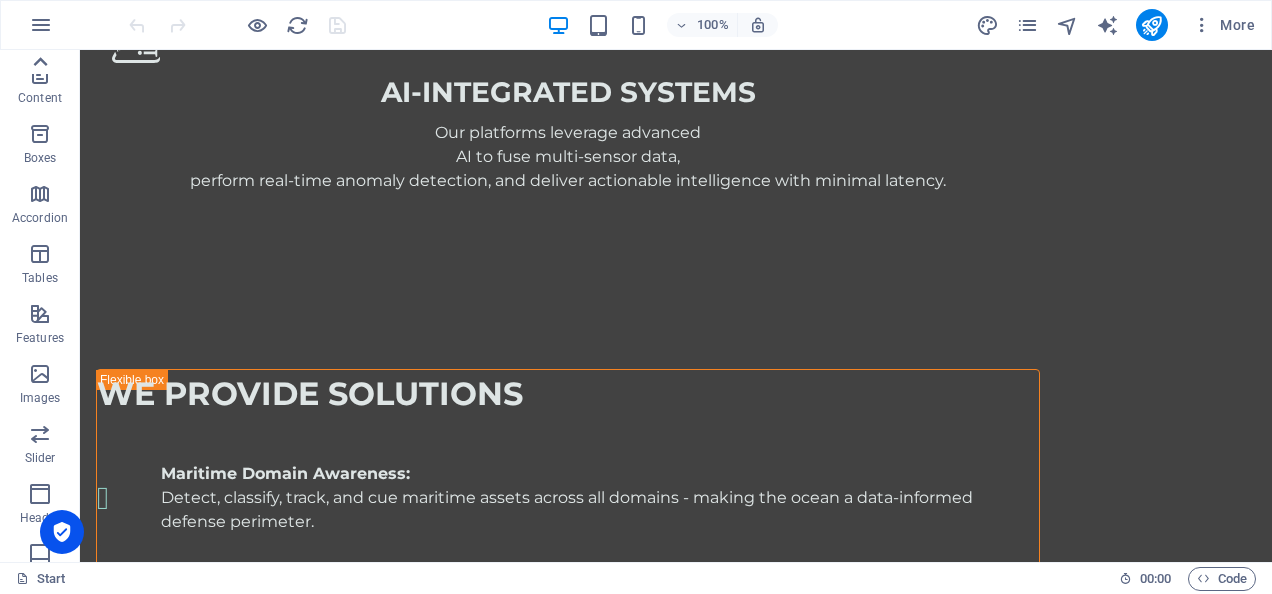 scroll, scrollTop: 0, scrollLeft: 0, axis: both 